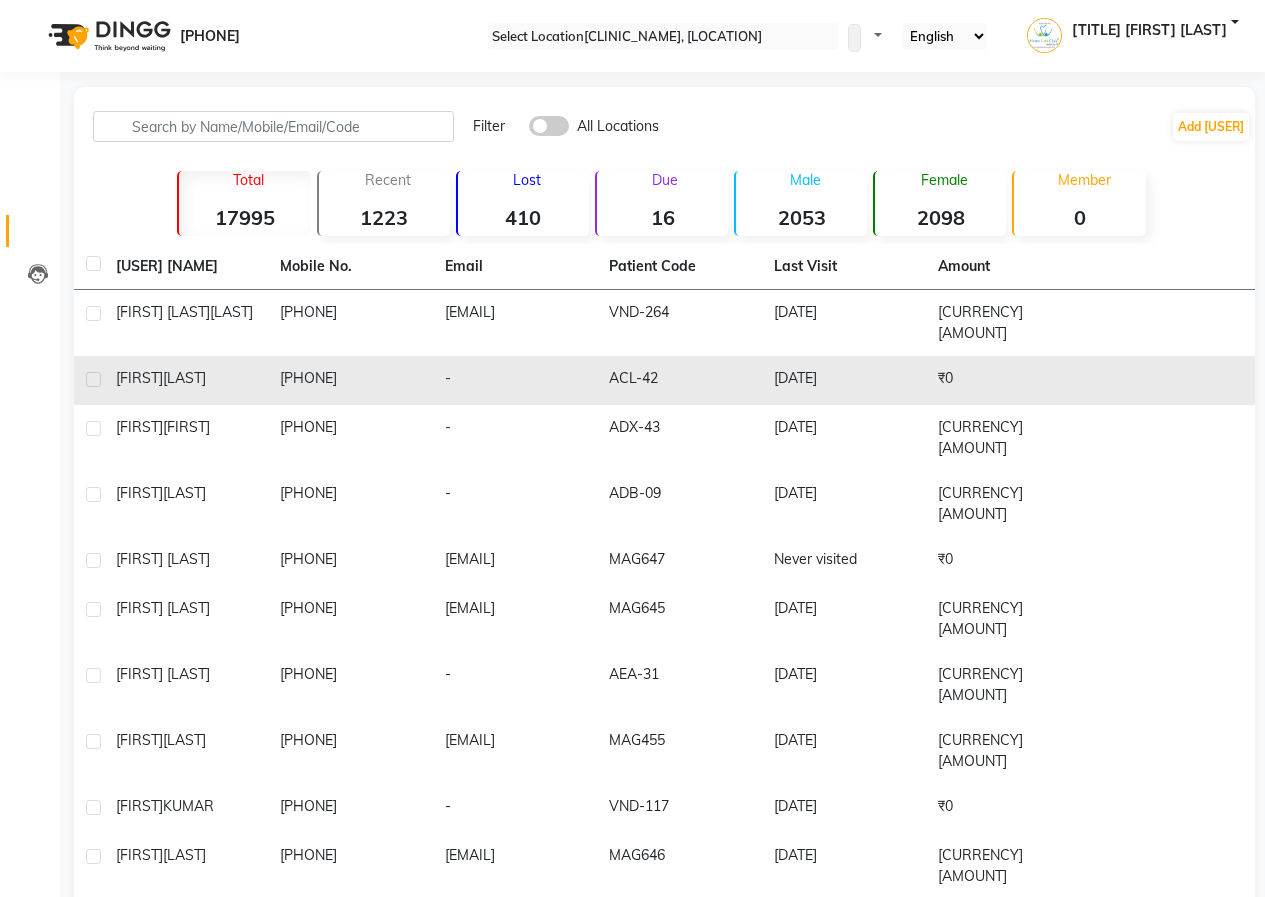 scroll, scrollTop: 0, scrollLeft: 0, axis: both 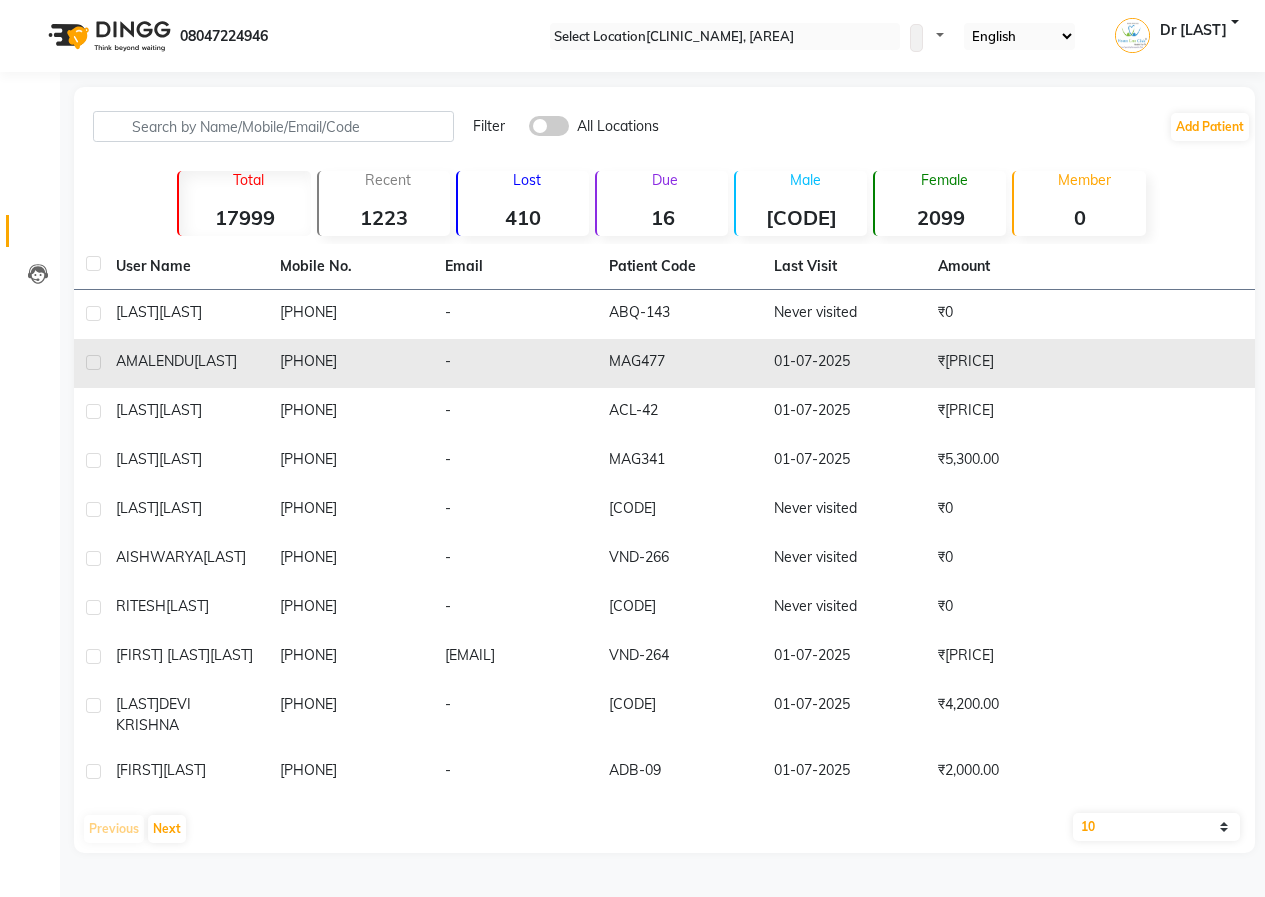 click on "[FIRST] [LAST]" at bounding box center (186, 314) 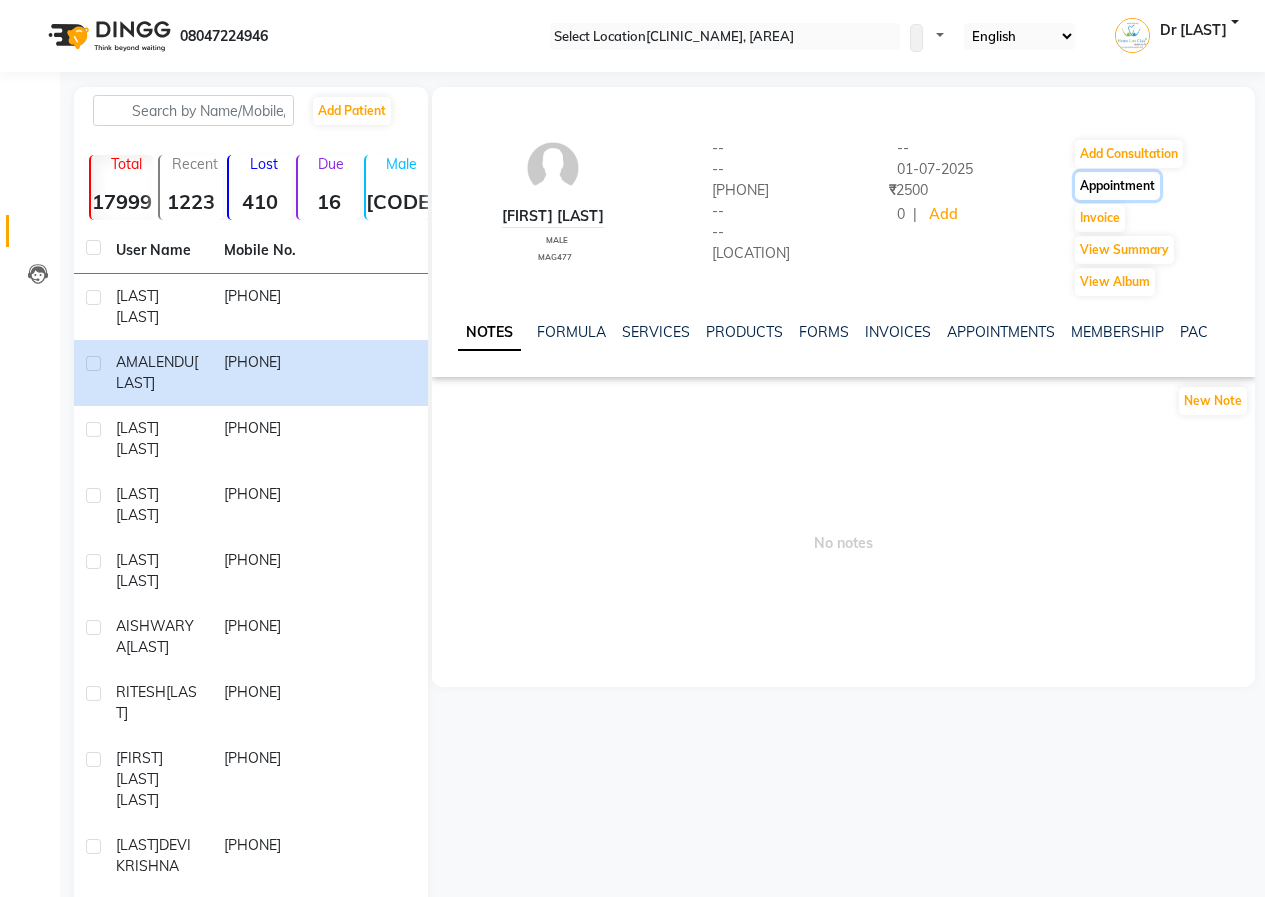 click on "Appointment" at bounding box center (1129, 154) 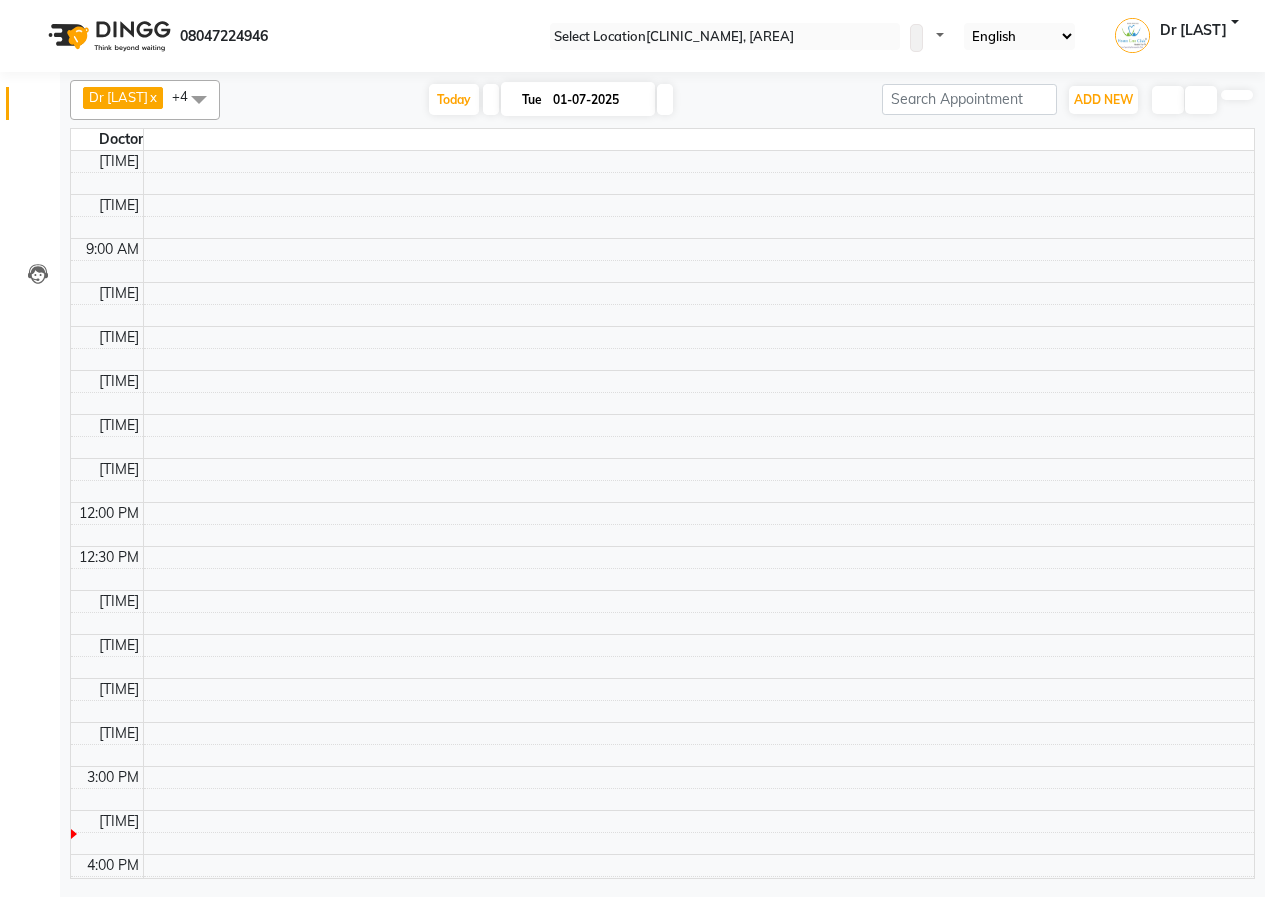 scroll, scrollTop: 0, scrollLeft: 0, axis: both 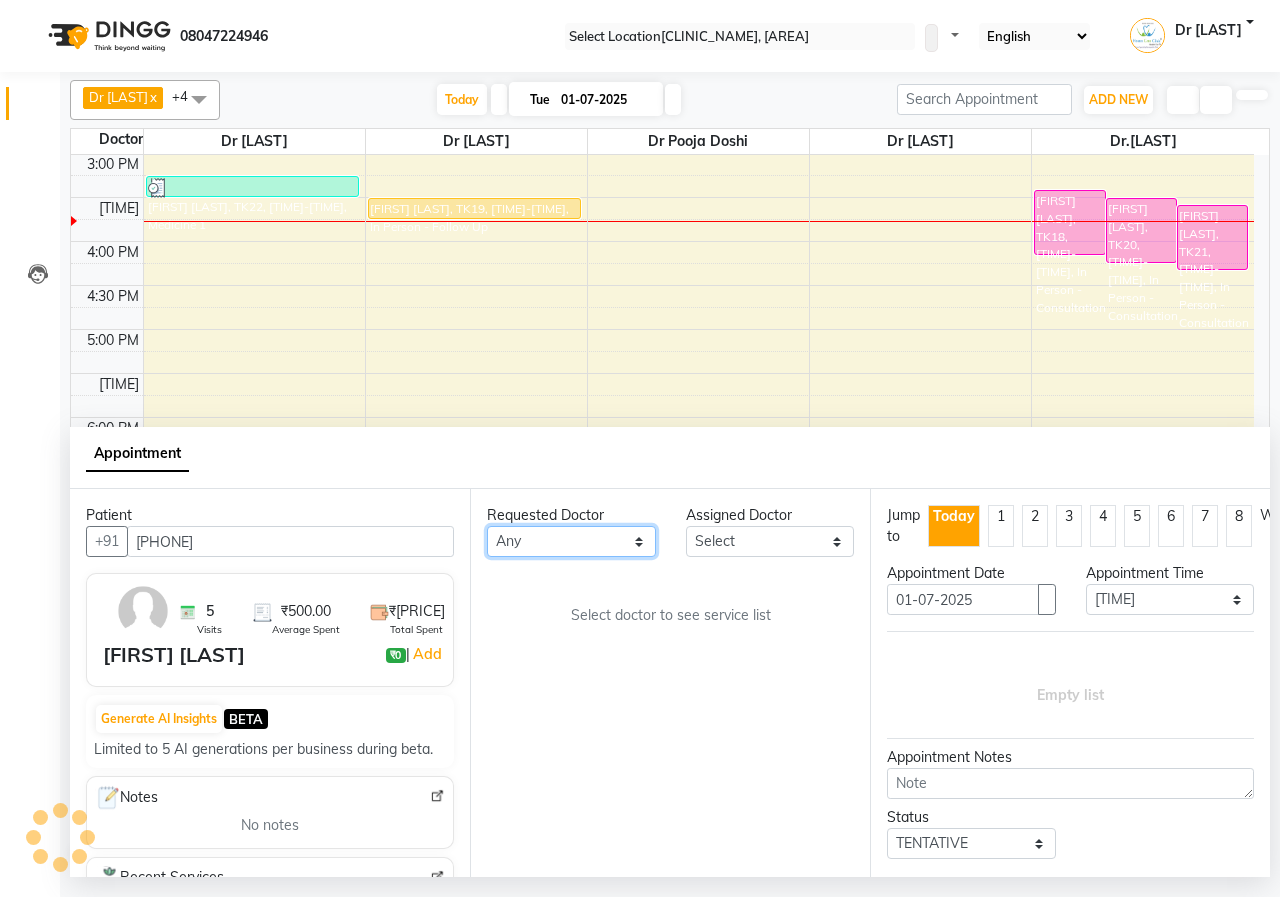 click on "Any Dingg Support Dr. [LAST] Dr [LAST] Dr [LAST] Dr [LAST] Dr [LAST] Dr. [LAST] Dr [LAST] Dr [LAST] Dr [LAST] [LAST] [LAST]" at bounding box center (571, 541) 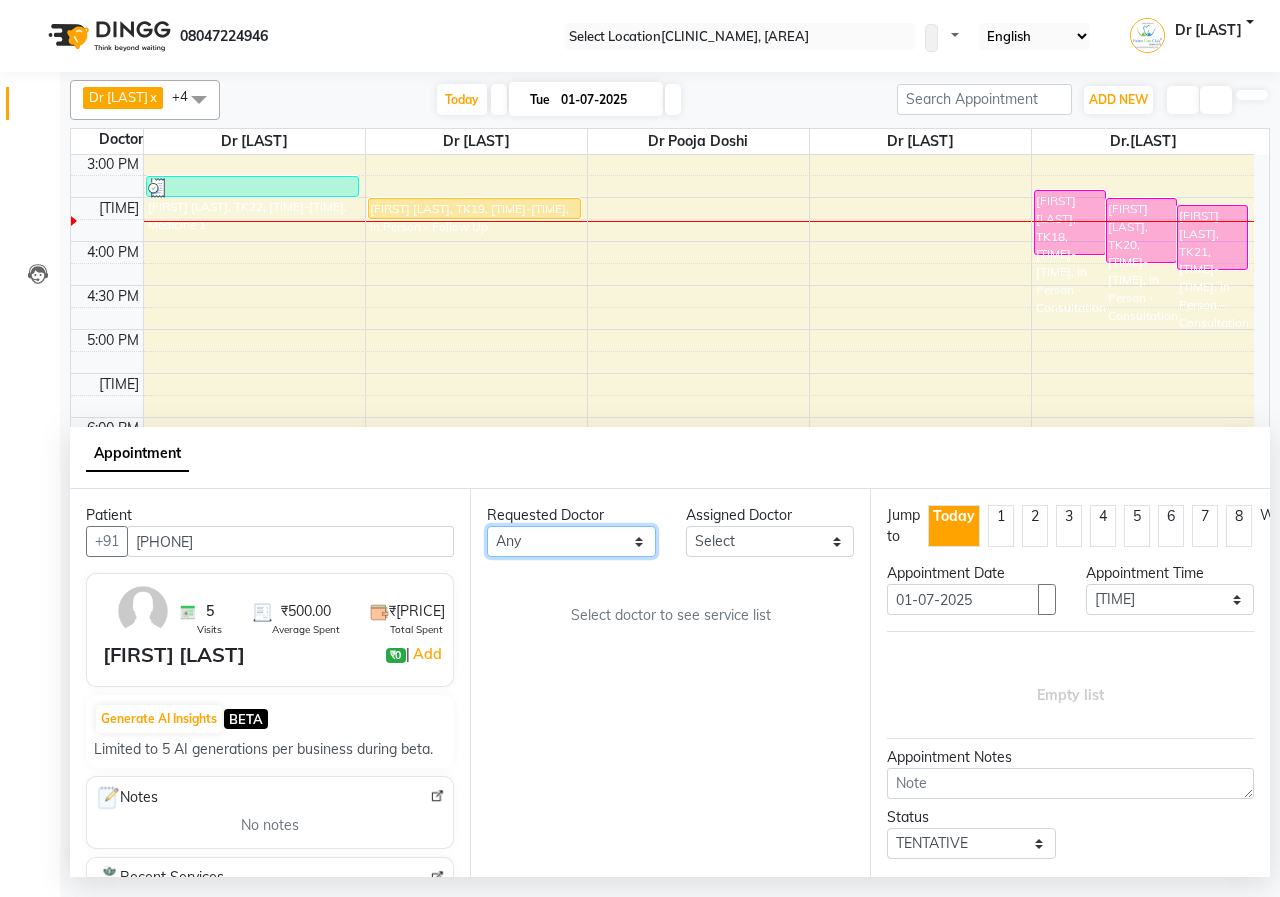 select on "65966" 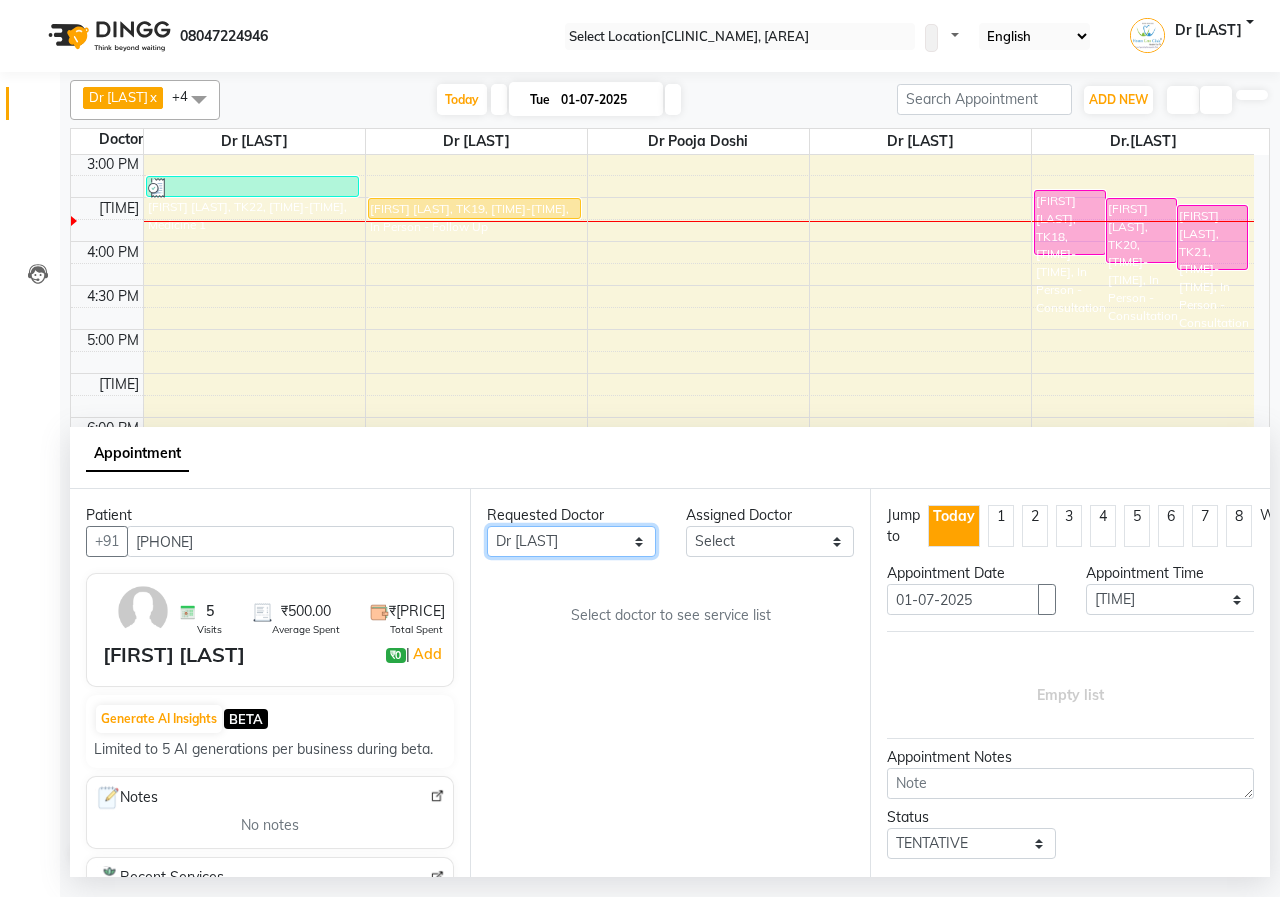 click on "Any Dingg Support Dr. [LAST] Dr [LAST] Dr [LAST] Dr [LAST] Dr [LAST] Dr. [LAST] Dr [LAST] Dr [LAST] Dr [LAST] [LAST] [LAST]" at bounding box center [571, 541] 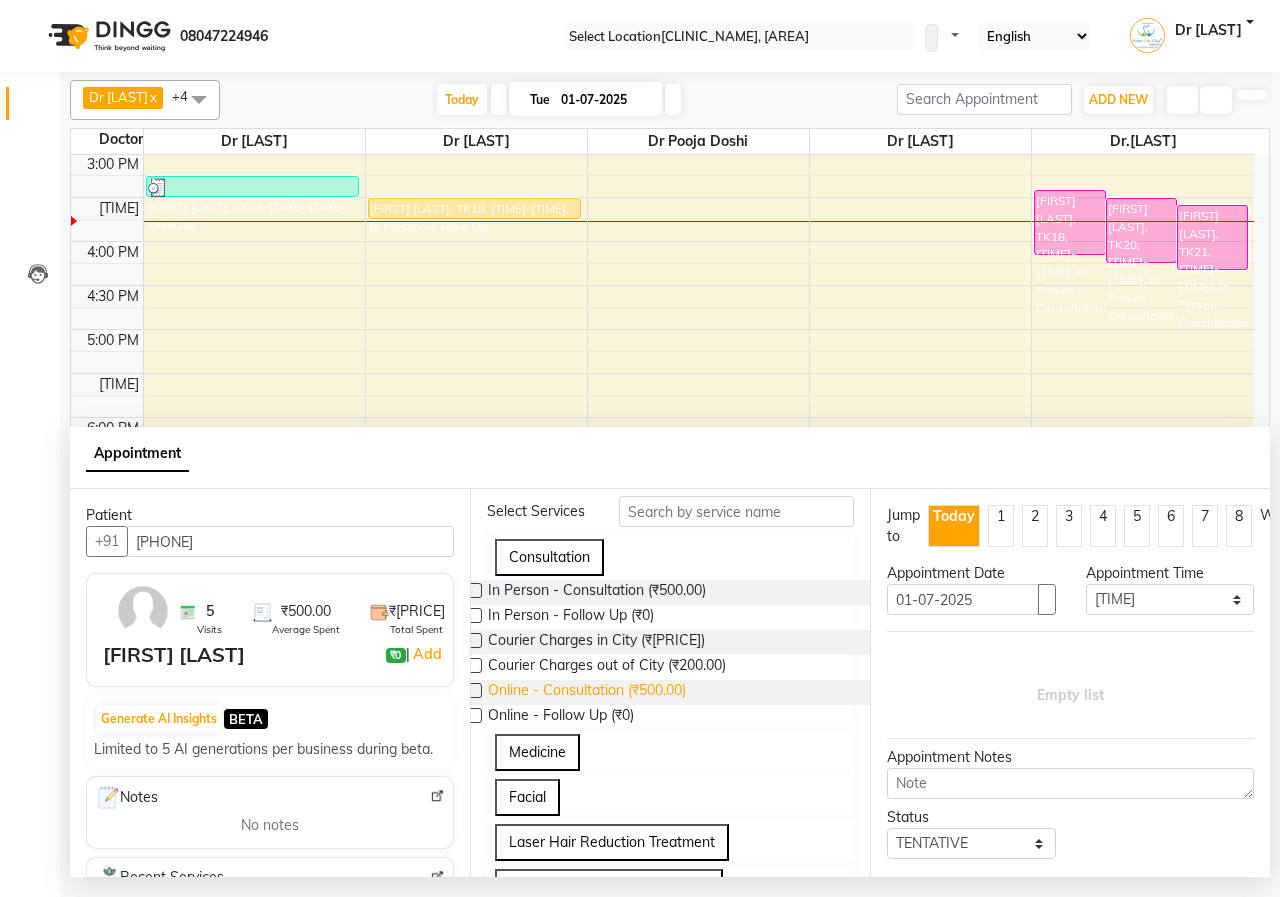 scroll, scrollTop: 100, scrollLeft: 0, axis: vertical 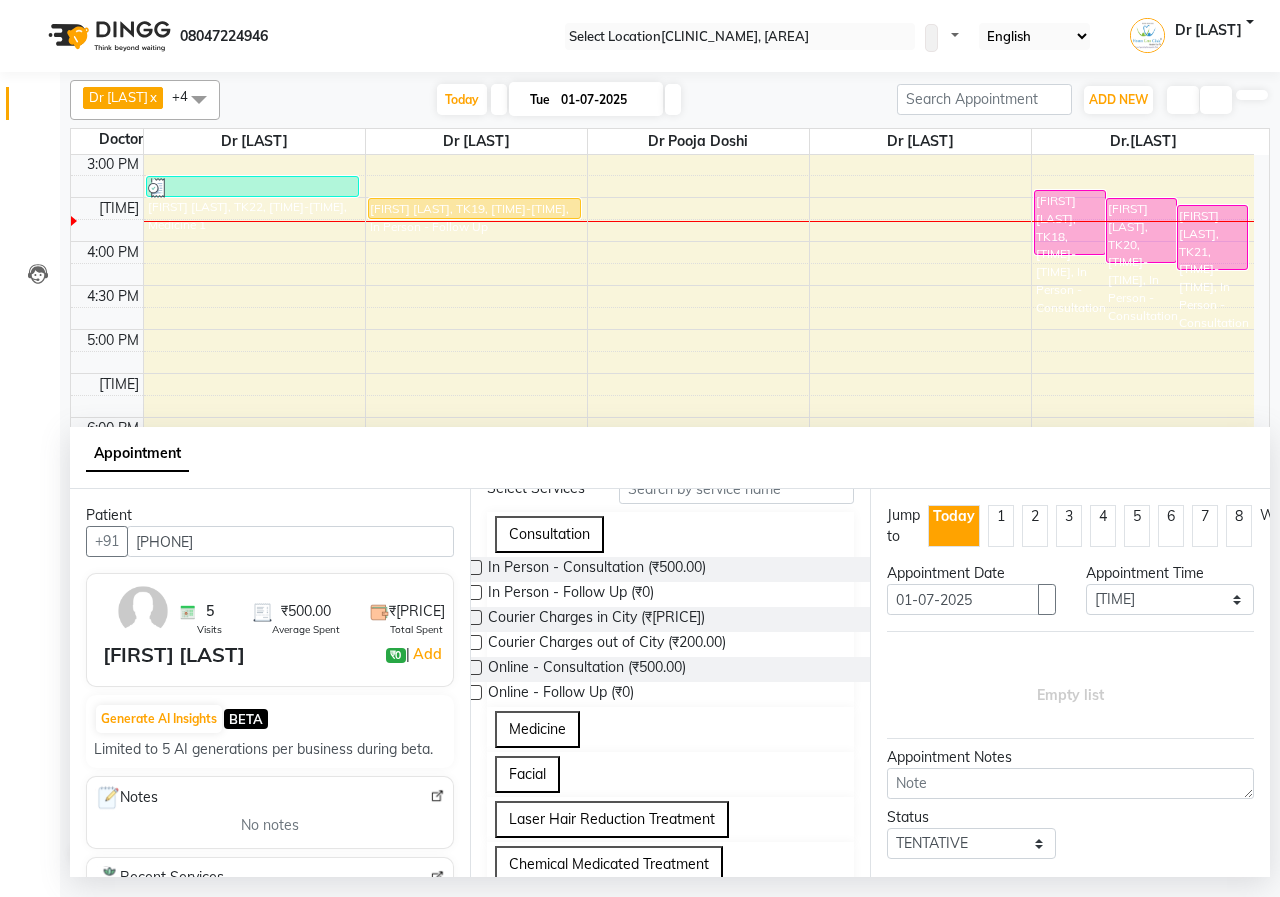 click at bounding box center (474, 692) 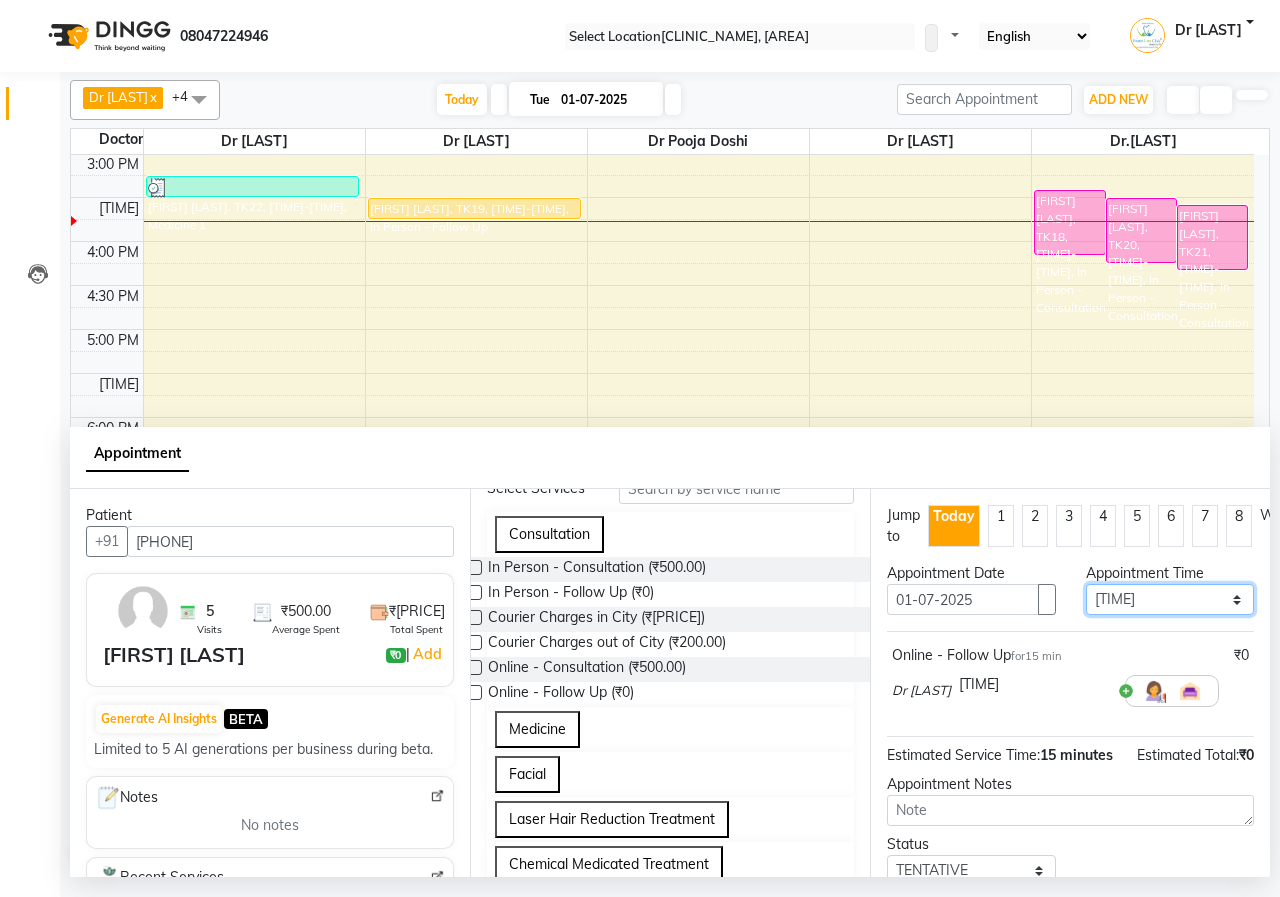 click on "Select 10:00 AM 10:05 AM 10:10 AM 10:15 AM 10:20 AM 10:25 AM 10:30 AM 10:35 AM 10:40 AM 10:45 AM 10:50 AM 10:55 AM 11:00 AM 11:05 AM 11:10 AM 11:15 AM 11:20 AM 11:25 AM 11:30 AM 11:35 AM 11:40 AM 11:45 AM 11:50 AM 11:55 AM 12:00 PM 12:05 PM 12:10 PM 12:15 PM 12:20 PM 12:25 PM 12:30 PM 12:35 PM 12:40 PM 12:45 PM 12:50 PM 12:55 PM 01:00 PM 01:05 PM 01:10 PM 01:15 PM 01:20 PM 01:25 PM 01:30 PM 01:35 PM 01:40 PM 01:45 PM 01:50 PM 01:55 PM 02:00 PM 02:05 PM 02:10 PM 02:15 PM 02:20 PM 02:25 PM 02:30 PM 02:35 PM 02:40 PM 02:45 PM 02:50 PM 02:55 PM 03:00 PM 03:05 PM 03:10 PM 03:15 PM 03:20 PM 03:25 PM 03:30 PM 03:35 PM 03:40 PM 03:45 PM 03:50 PM 03:55 PM 04:00 PM 04:05 PM 04:10 PM 04:15 PM 04:20 PM 04:25 PM 04:30 PM 04:35 PM 04:40 PM 04:45 PM 04:50 PM 04:55 PM 05:00 PM 05:05 PM 05:10 PM 05:15 PM 05:20 PM 05:25 PM 05:30 PM 05:35 PM 05:40 PM 05:45 PM 05:50 PM 05:55 PM 06:00 PM 06:05 PM 06:10 PM 06:15 PM 06:20 PM 06:25 PM 06:30 PM 06:35 PM 06:40 PM 06:45 PM 06:50 PM 06:55 PM 07:00 PM 07:05 PM 07:10 PM 07:15 PM 07:20 PM" at bounding box center (1170, 599) 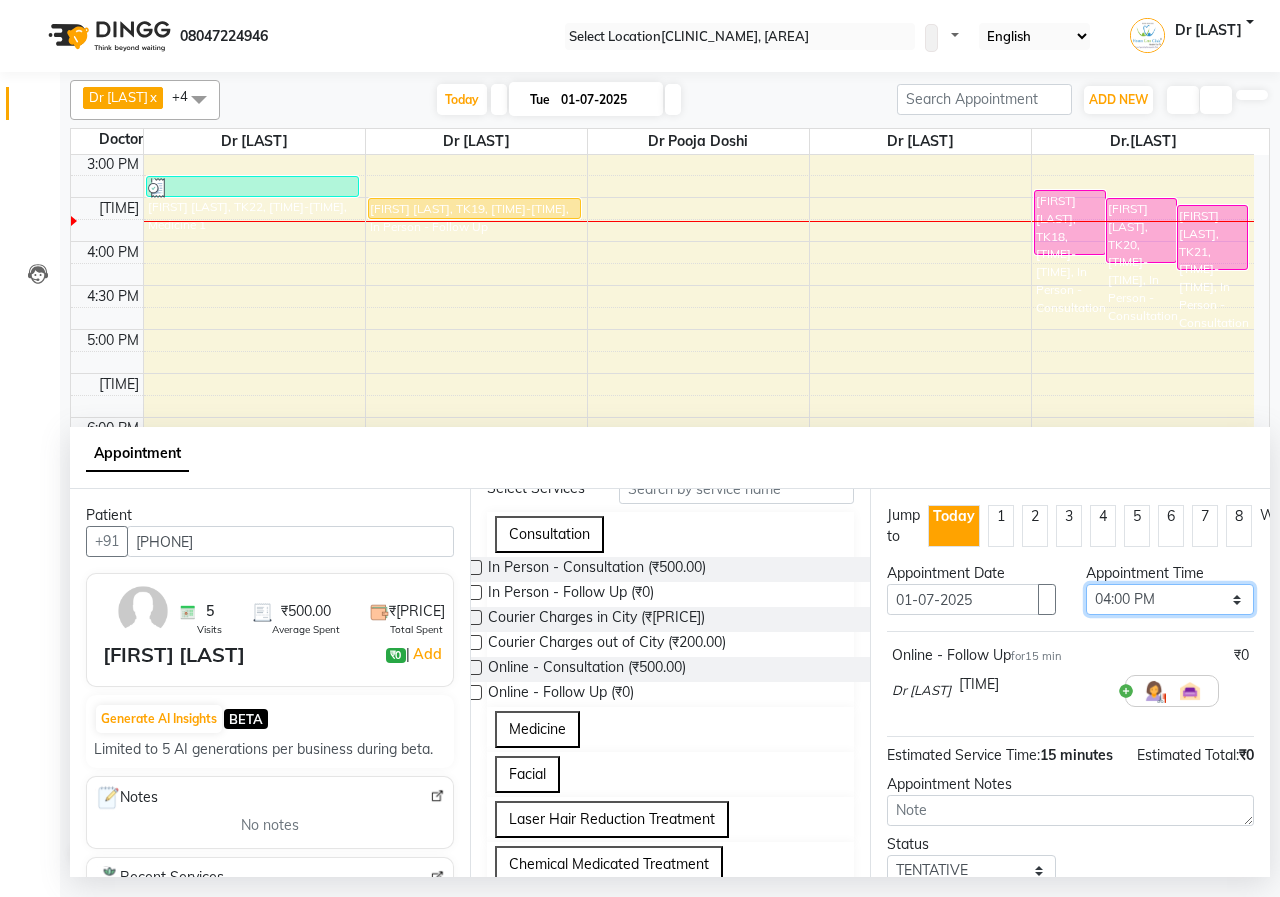 click on "Select 10:00 AM 10:05 AM 10:10 AM 10:15 AM 10:20 AM 10:25 AM 10:30 AM 10:35 AM 10:40 AM 10:45 AM 10:50 AM 10:55 AM 11:00 AM 11:05 AM 11:10 AM 11:15 AM 11:20 AM 11:25 AM 11:30 AM 11:35 AM 11:40 AM 11:45 AM 11:50 AM 11:55 AM 12:00 PM 12:05 PM 12:10 PM 12:15 PM 12:20 PM 12:25 PM 12:30 PM 12:35 PM 12:40 PM 12:45 PM 12:50 PM 12:55 PM 01:00 PM 01:05 PM 01:10 PM 01:15 PM 01:20 PM 01:25 PM 01:30 PM 01:35 PM 01:40 PM 01:45 PM 01:50 PM 01:55 PM 02:00 PM 02:05 PM 02:10 PM 02:15 PM 02:20 PM 02:25 PM 02:30 PM 02:35 PM 02:40 PM 02:45 PM 02:50 PM 02:55 PM 03:00 PM 03:05 PM 03:10 PM 03:15 PM 03:20 PM 03:25 PM 03:30 PM 03:35 PM 03:40 PM 03:45 PM 03:50 PM 03:55 PM 04:00 PM 04:05 PM 04:10 PM 04:15 PM 04:20 PM 04:25 PM 04:30 PM 04:35 PM 04:40 PM 04:45 PM 04:50 PM 04:55 PM 05:00 PM 05:05 PM 05:10 PM 05:15 PM 05:20 PM 05:25 PM 05:30 PM 05:35 PM 05:40 PM 05:45 PM 05:50 PM 05:55 PM 06:00 PM 06:05 PM 06:10 PM 06:15 PM 06:20 PM 06:25 PM 06:30 PM 06:35 PM 06:40 PM 06:45 PM 06:50 PM 06:55 PM 07:00 PM 07:05 PM 07:10 PM 07:15 PM 07:20 PM" at bounding box center [1170, 599] 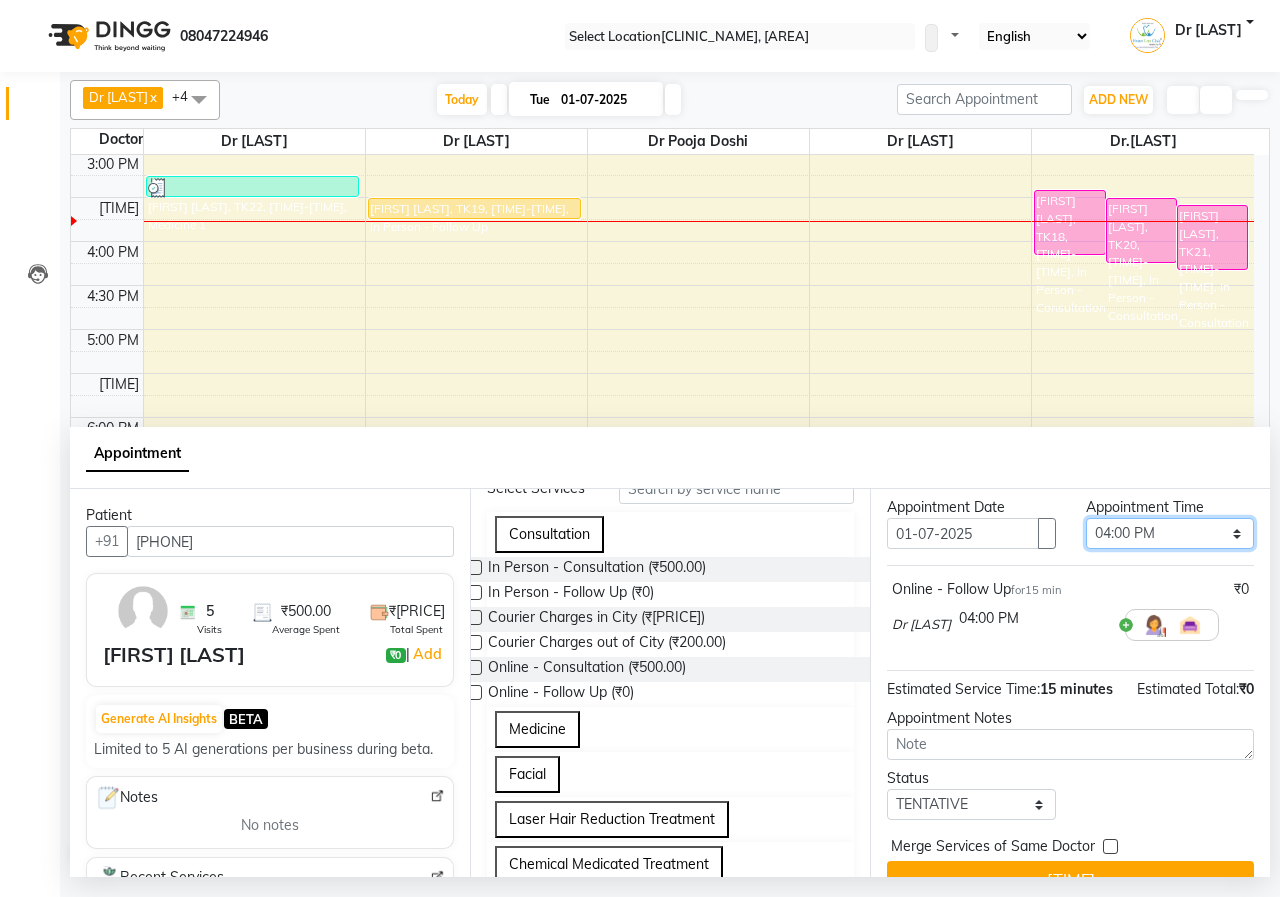 scroll, scrollTop: 144, scrollLeft: 0, axis: vertical 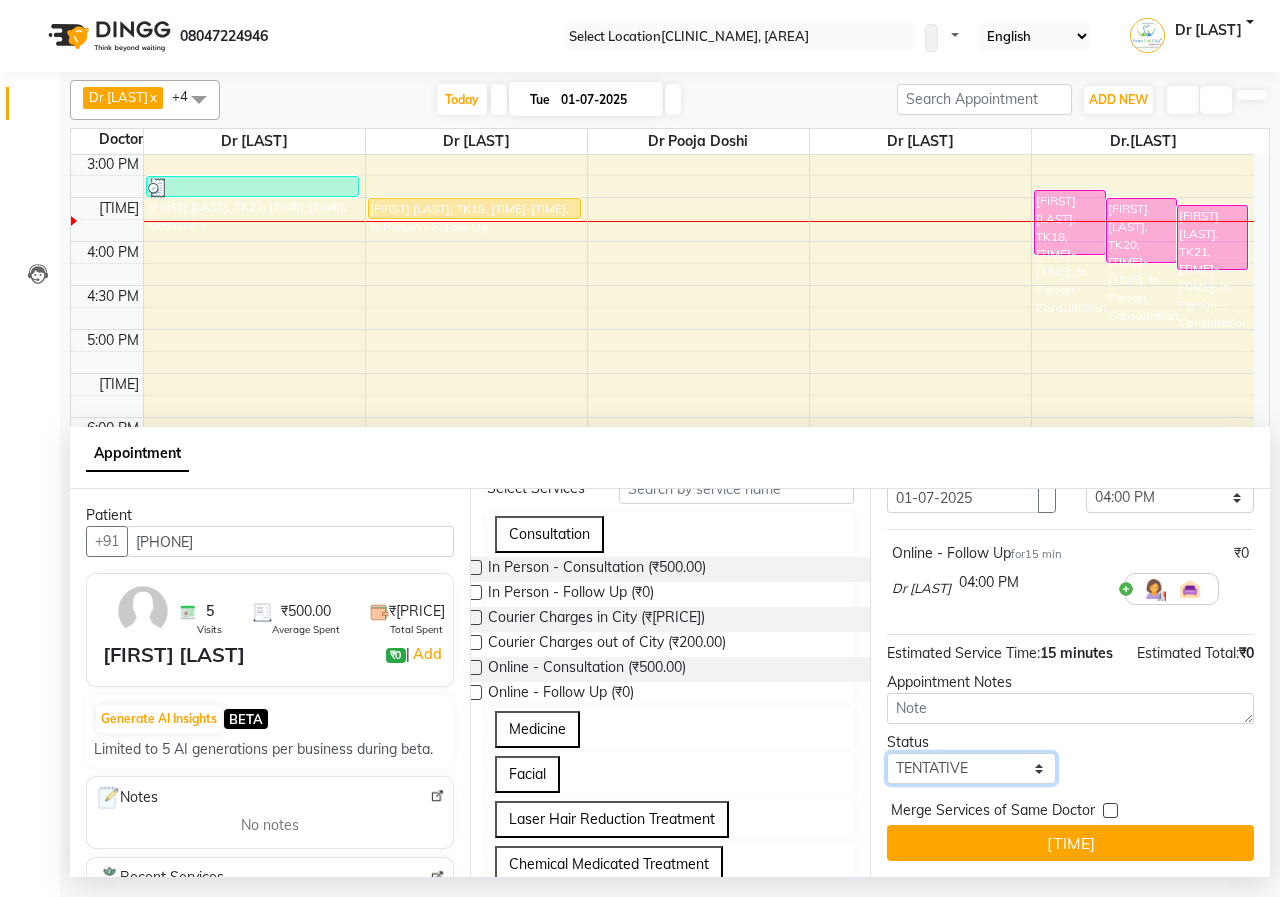click on "Select TENTATIVE CONFIRM CHECK-IN UPCOMING" at bounding box center [971, 768] 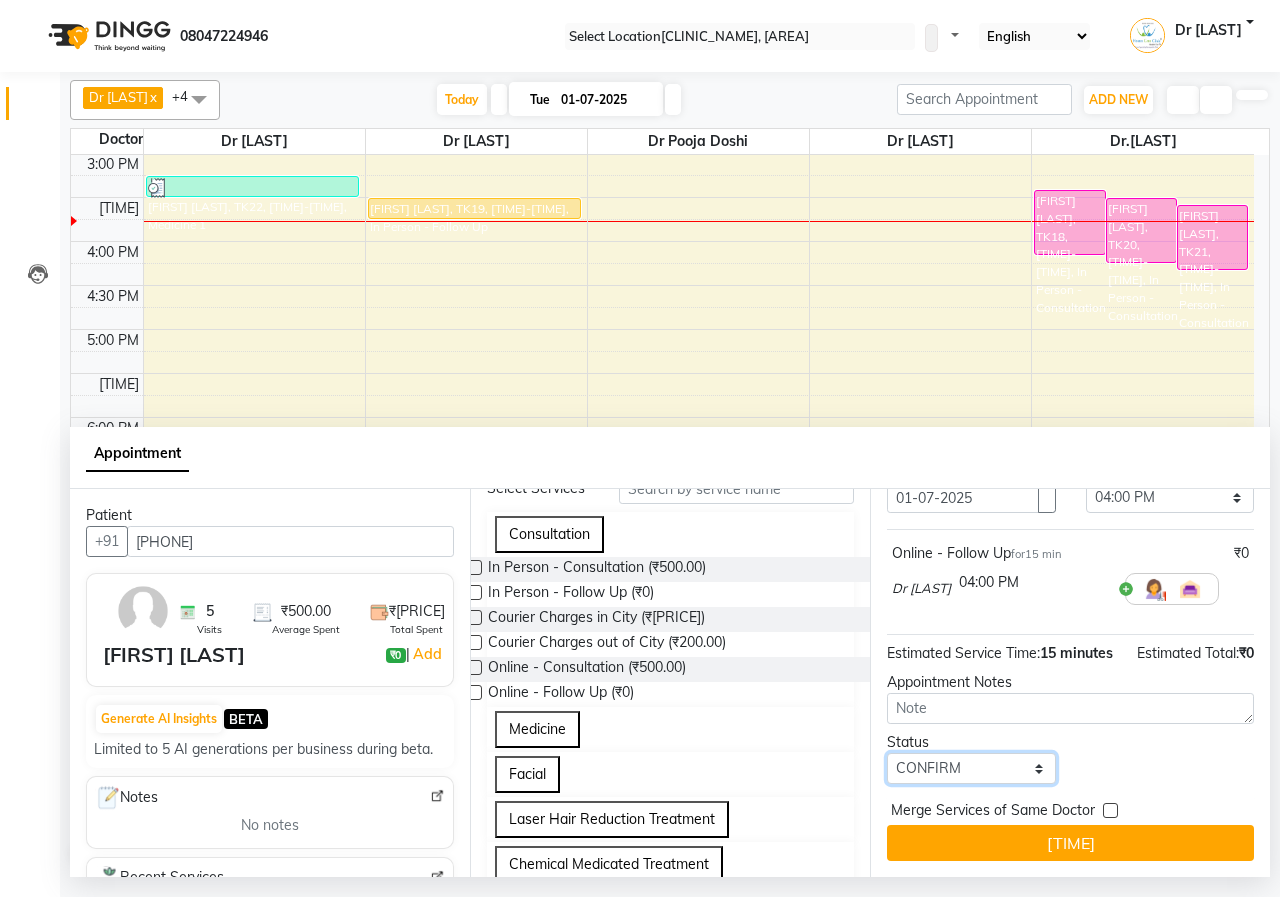 click on "Select TENTATIVE CONFIRM CHECK-IN UPCOMING" at bounding box center (971, 768) 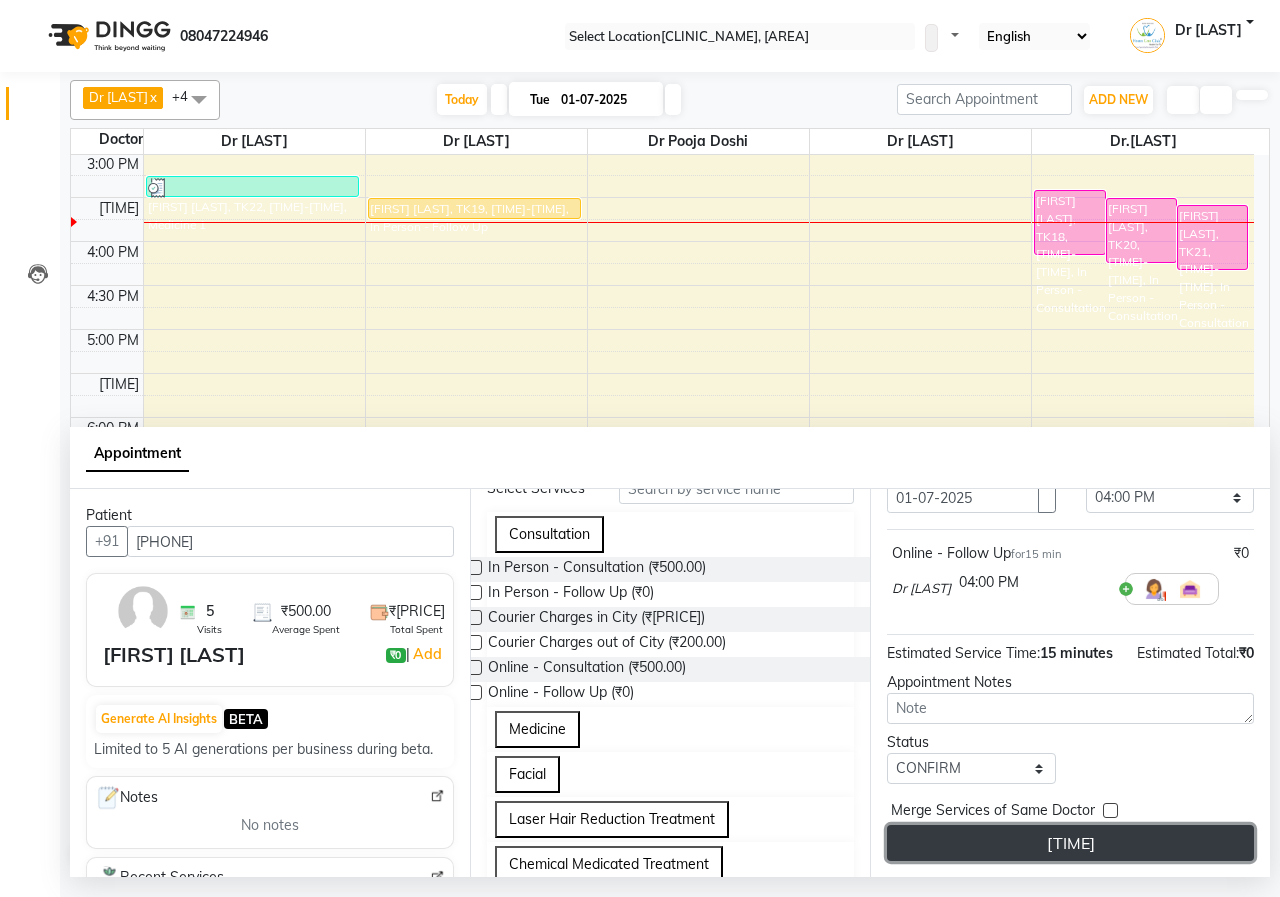 click on "[TIME]" at bounding box center (1070, 843) 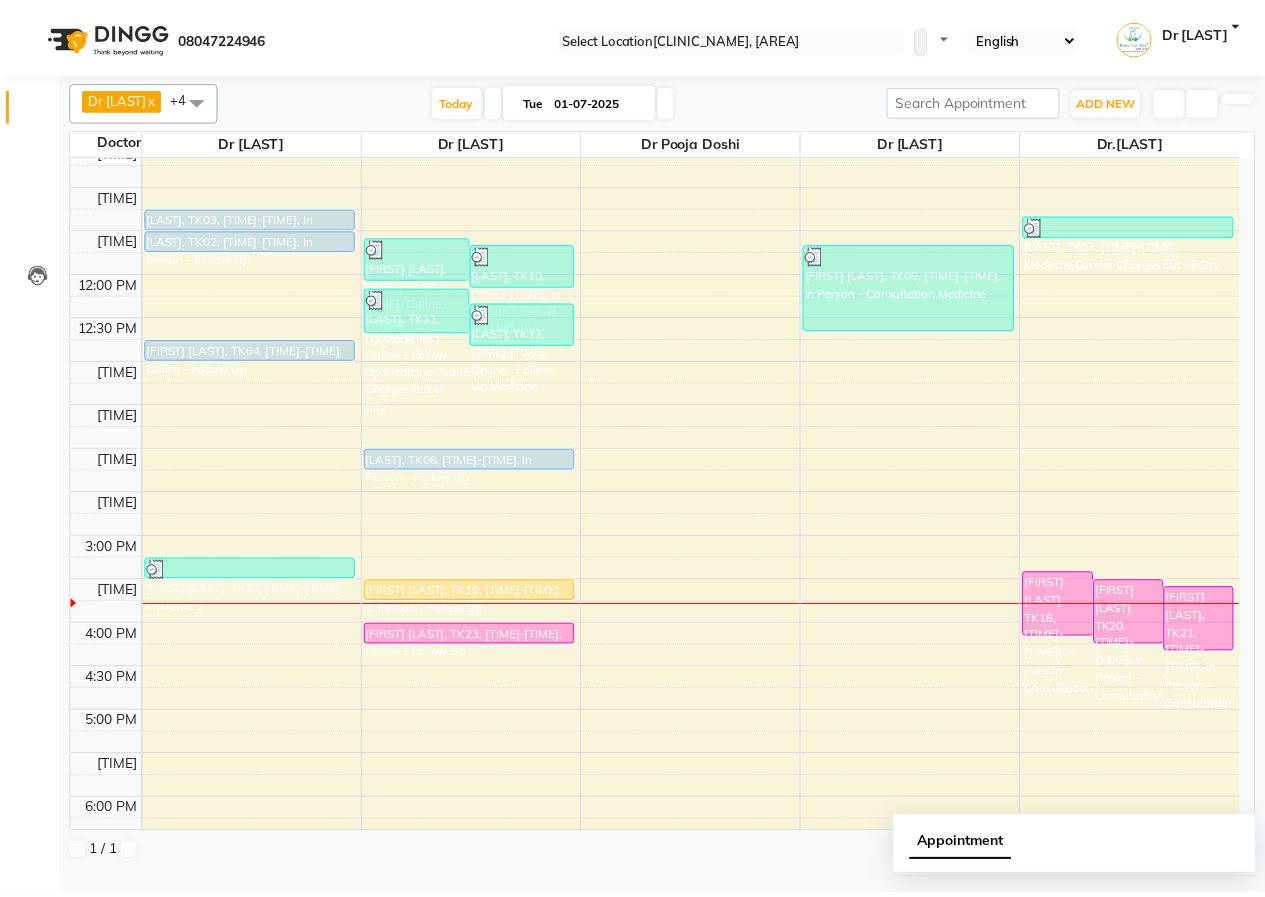 scroll, scrollTop: 129, scrollLeft: 0, axis: vertical 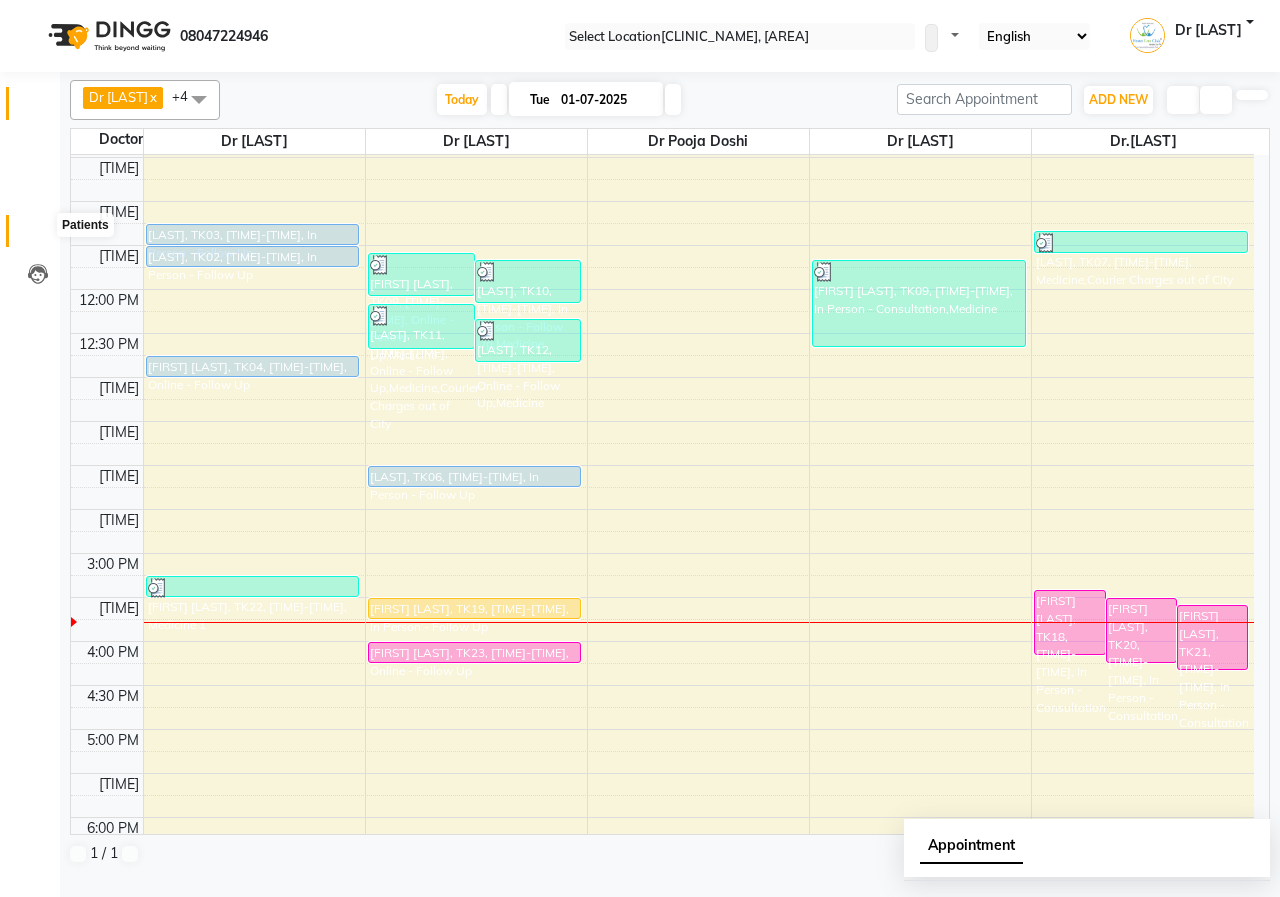 click at bounding box center [38, 236] 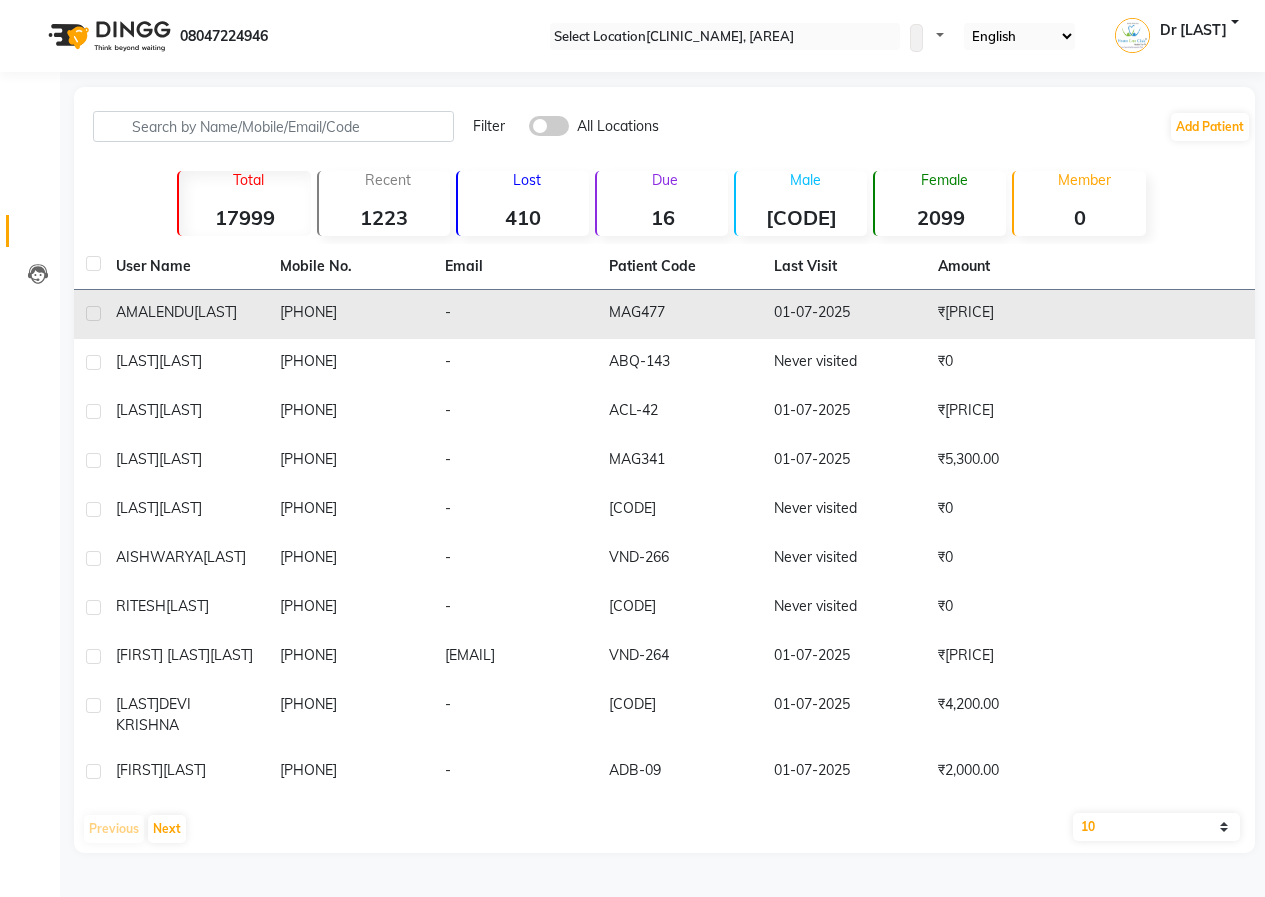 click on "[FIRST] [LAST]" at bounding box center [186, 314] 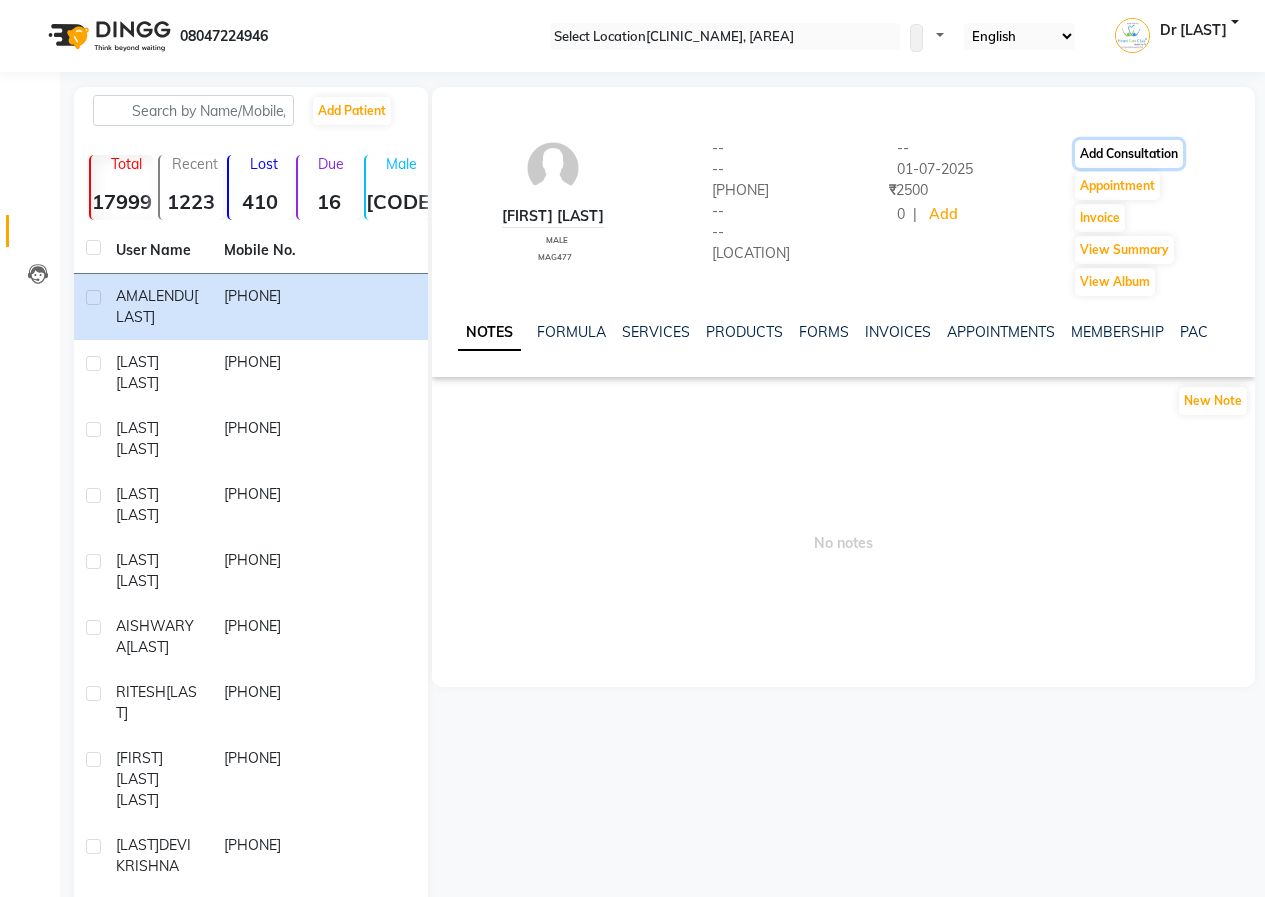 click on "Add Consultation" at bounding box center [1129, 154] 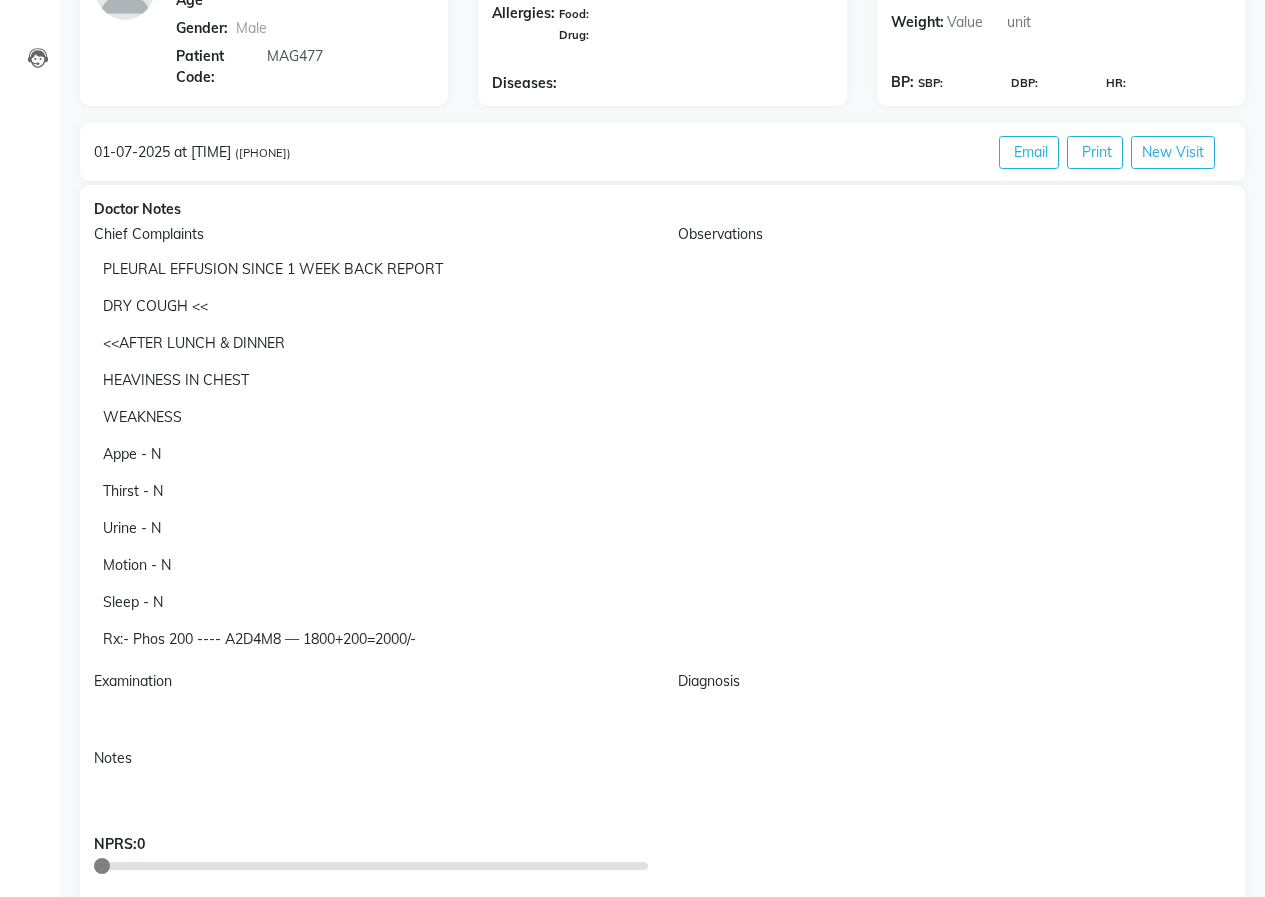 scroll, scrollTop: 300, scrollLeft: 0, axis: vertical 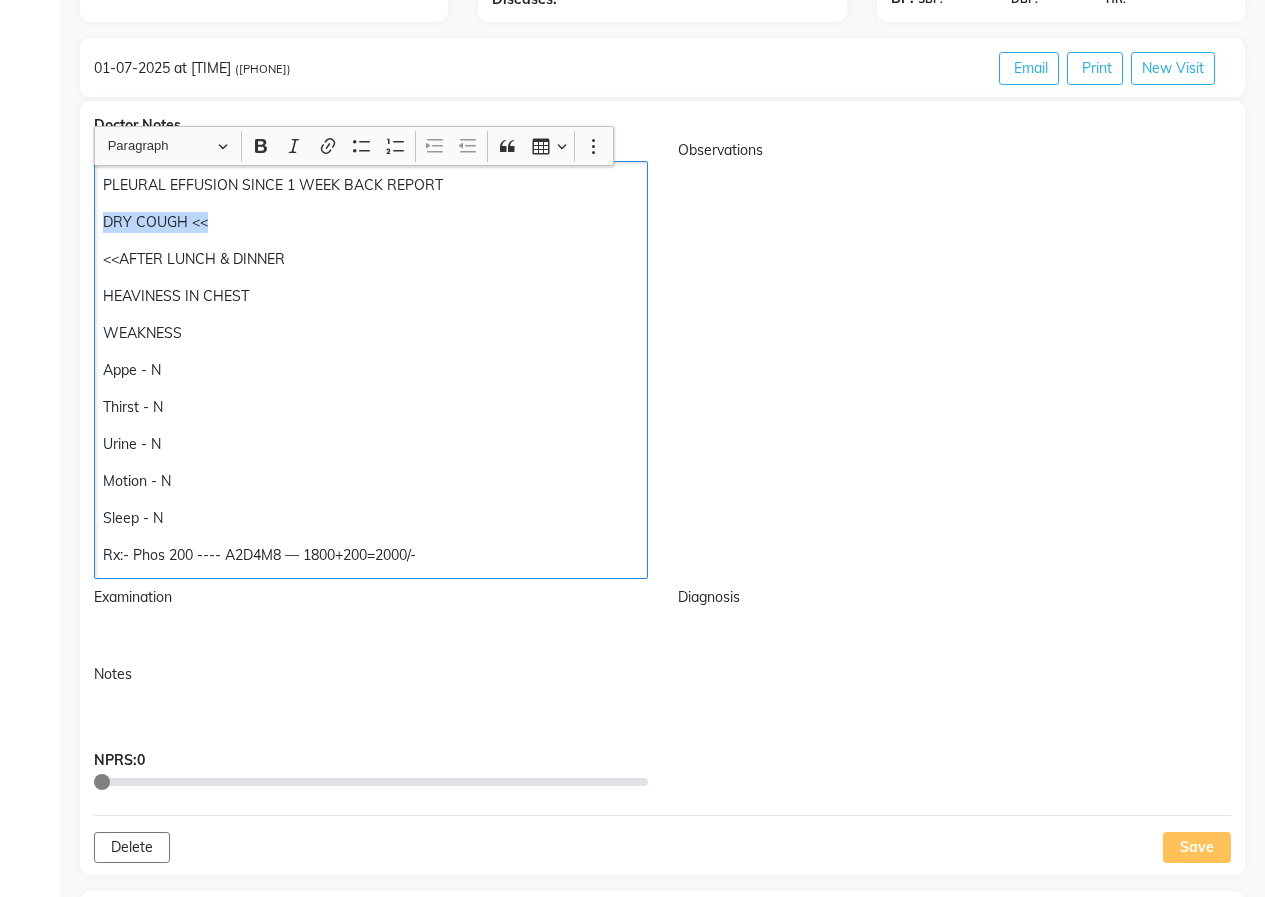 drag, startPoint x: 453, startPoint y: 181, endPoint x: 243, endPoint y: 202, distance: 211.0474 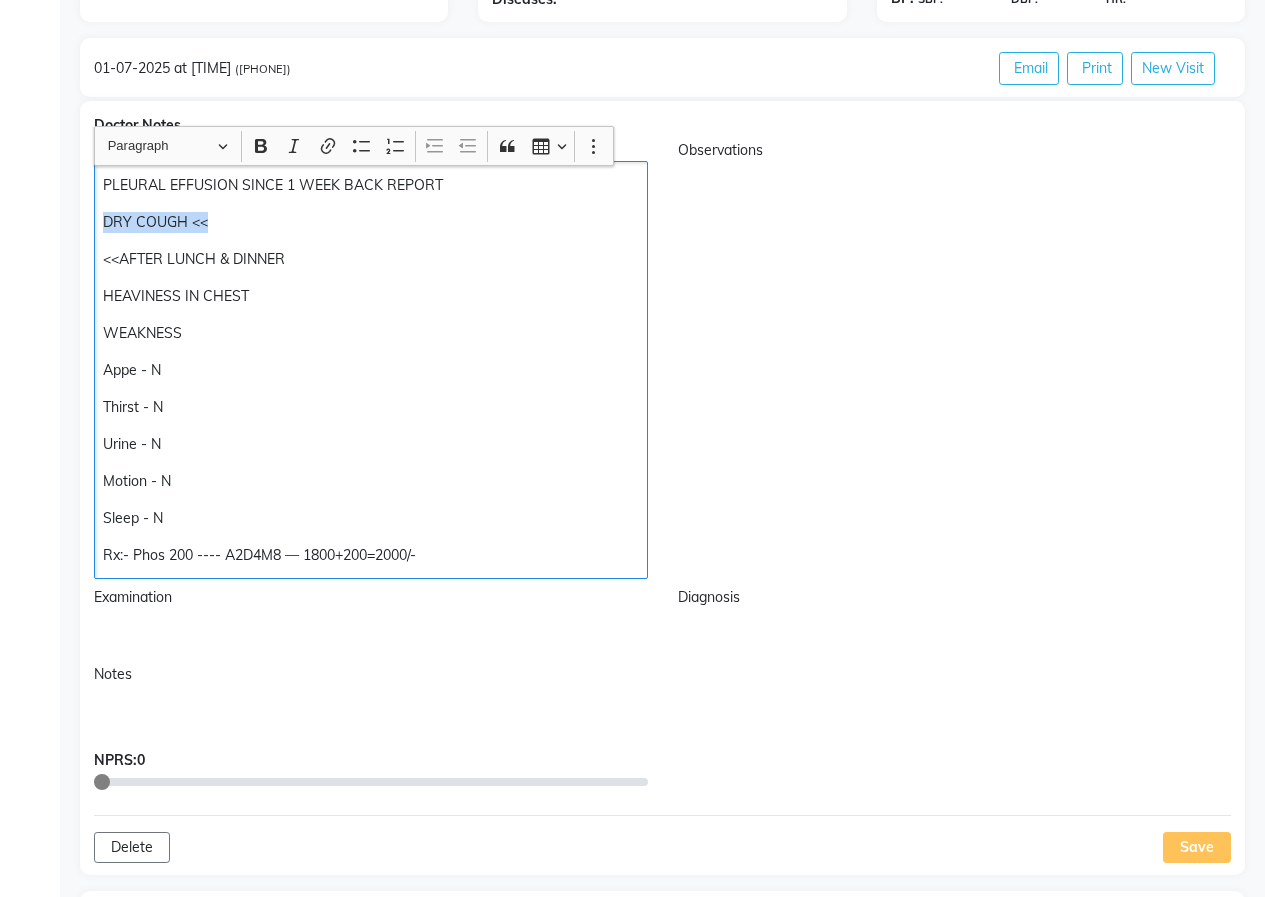 click on "PLEURAL EFFUSION SINCE 1 WEEK BACK REPORT DRY COUGH << <<AFTER LUNCH & DINNER HEAVINESS IN CHEST WEAKNESS Appe - N Thirst - N Urine - N Motion - N Sleep - N Rx:- Phos 200 ---- A2D4M8 — 1800+200=2000/-" at bounding box center [371, 370] 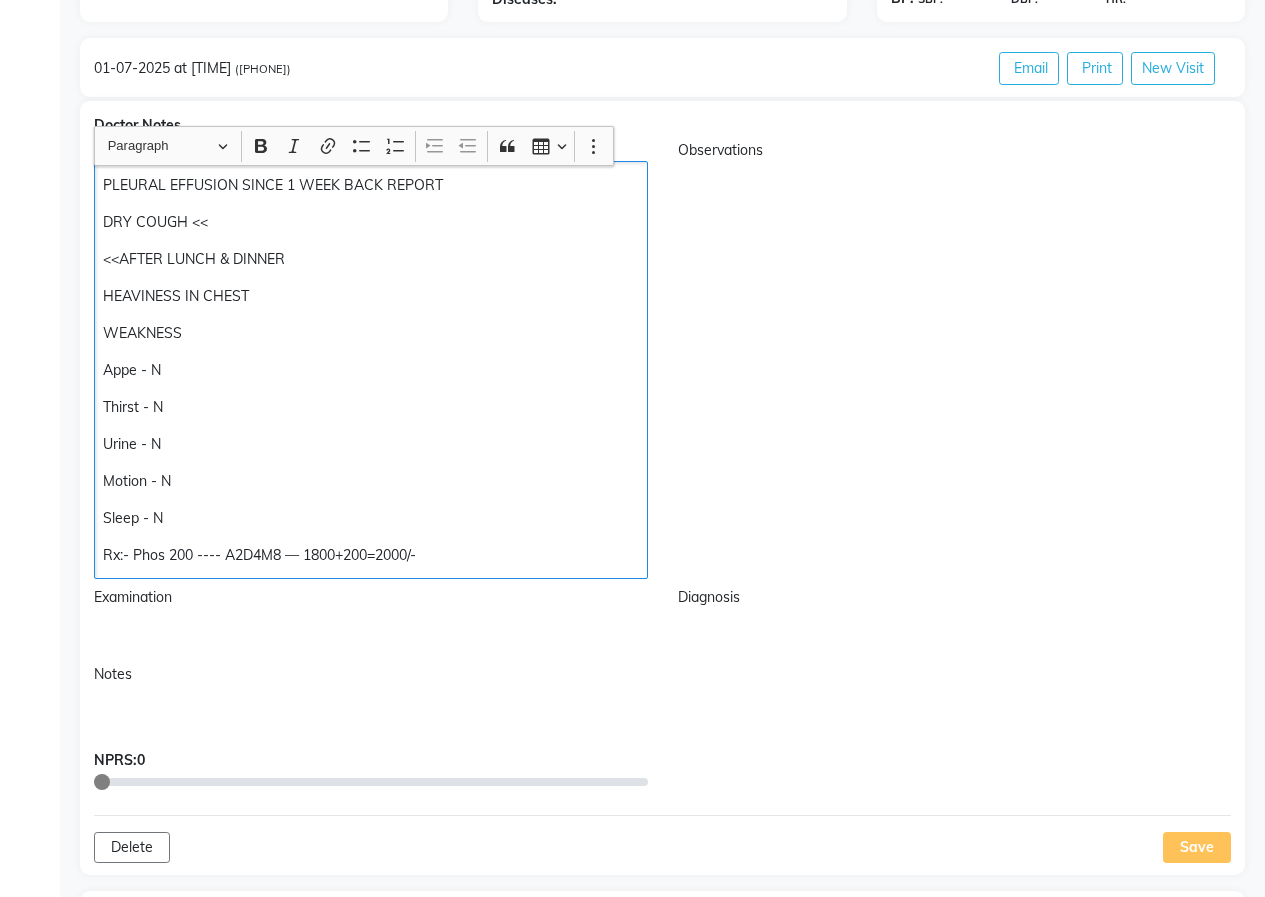 click on "PLEURAL EFFUSION SINCE 1 WEEK BACK REPORT" at bounding box center [370, 185] 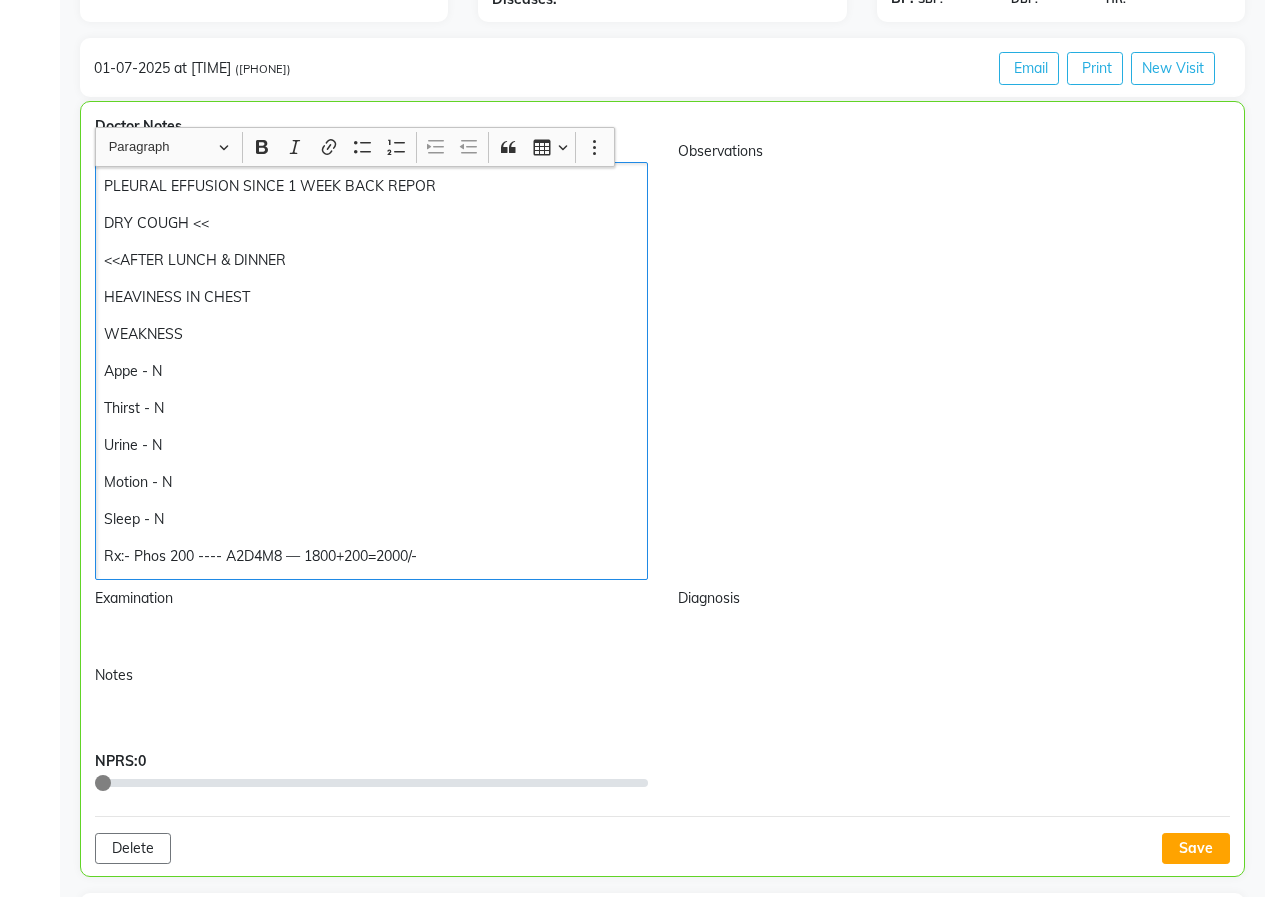 scroll, scrollTop: 301, scrollLeft: 0, axis: vertical 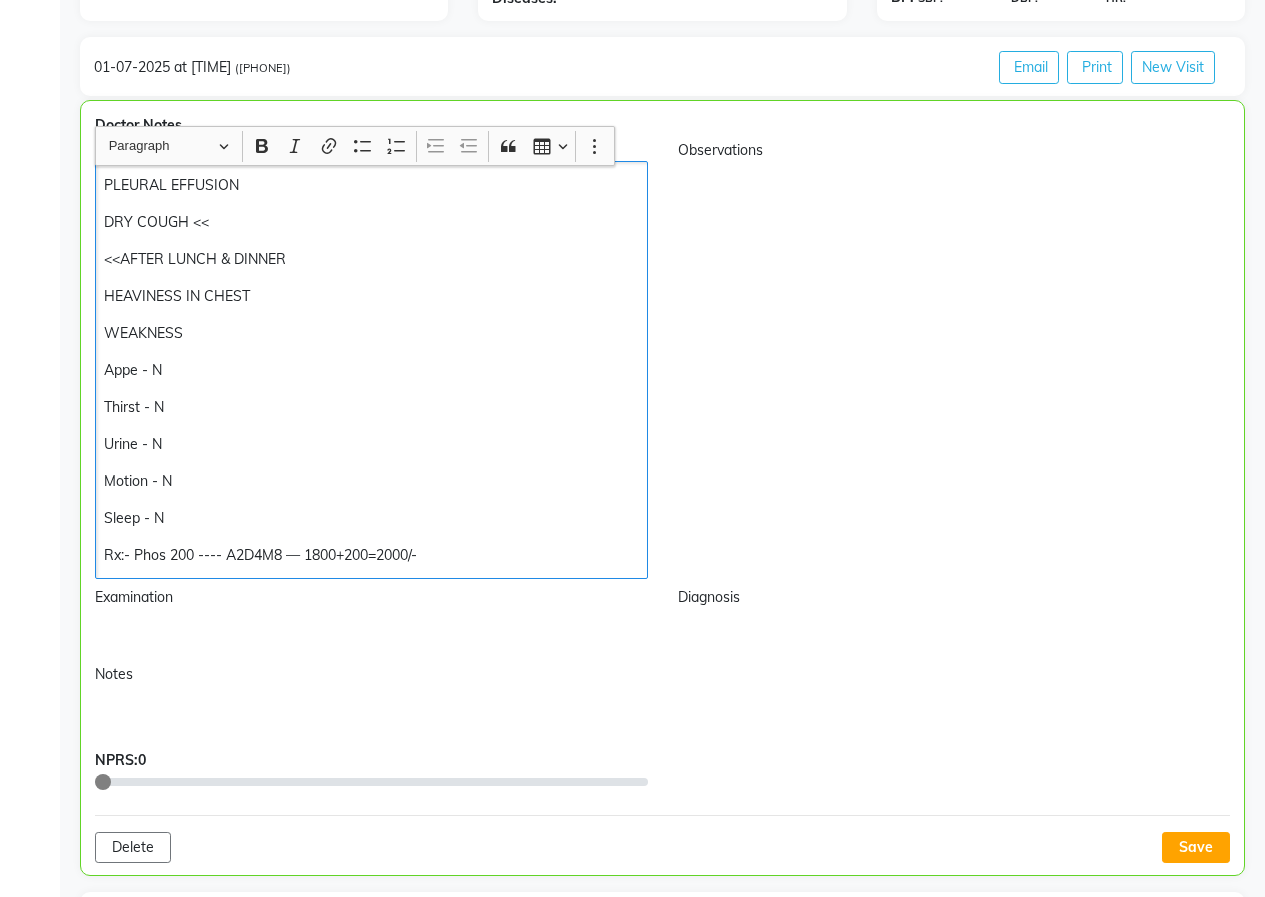 click on "WEAKNESS" at bounding box center (371, 333) 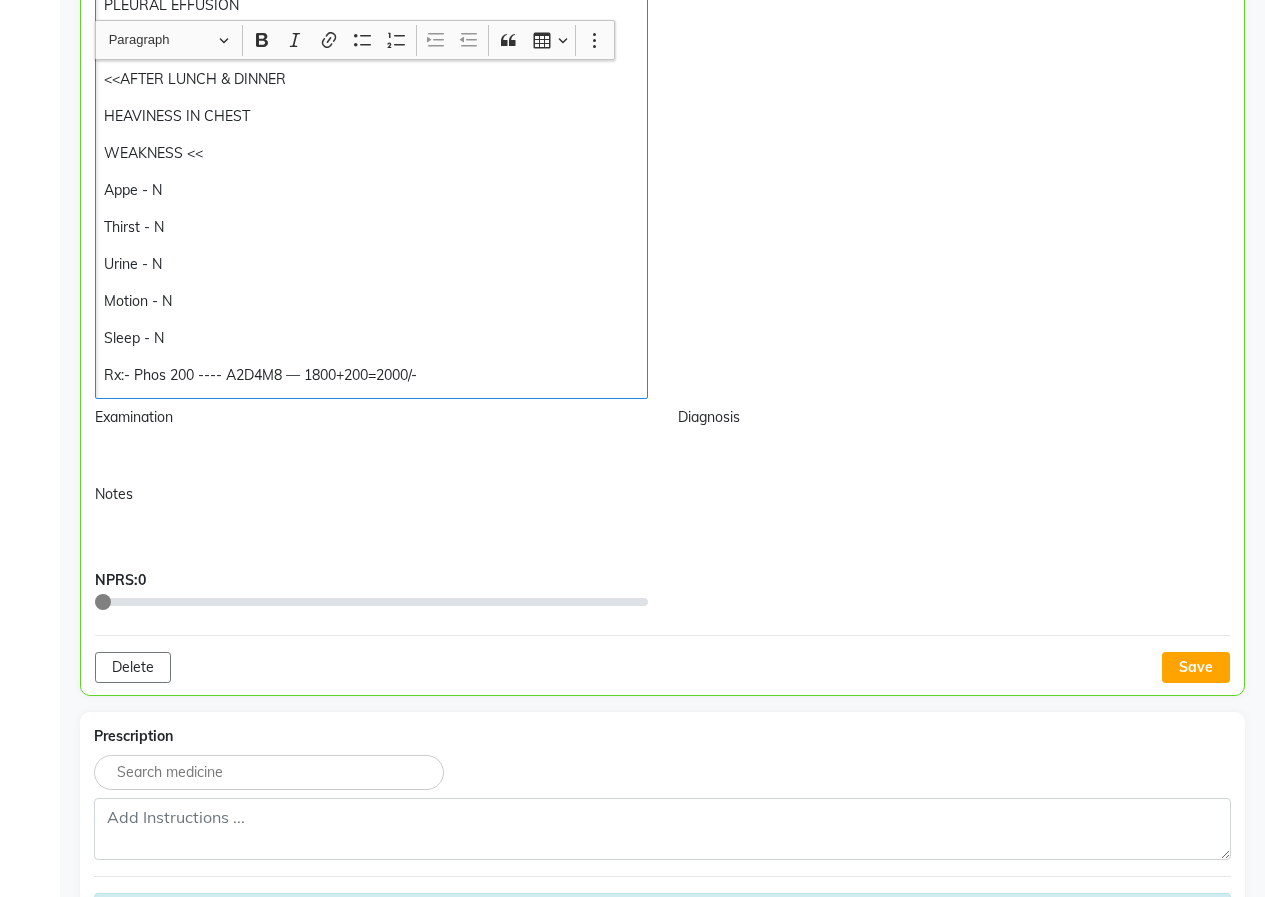 scroll, scrollTop: 501, scrollLeft: 0, axis: vertical 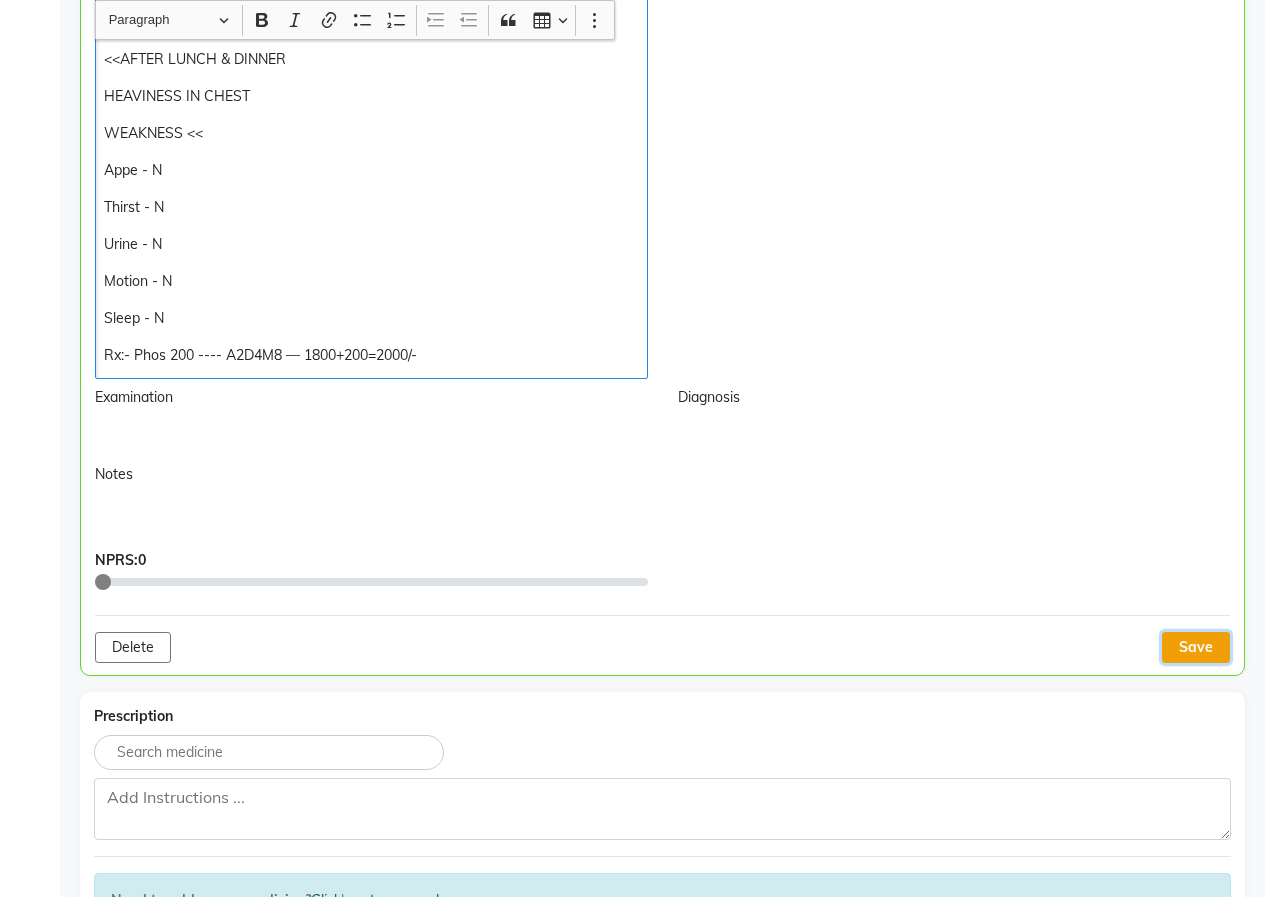 click on "Save" at bounding box center (1196, 647) 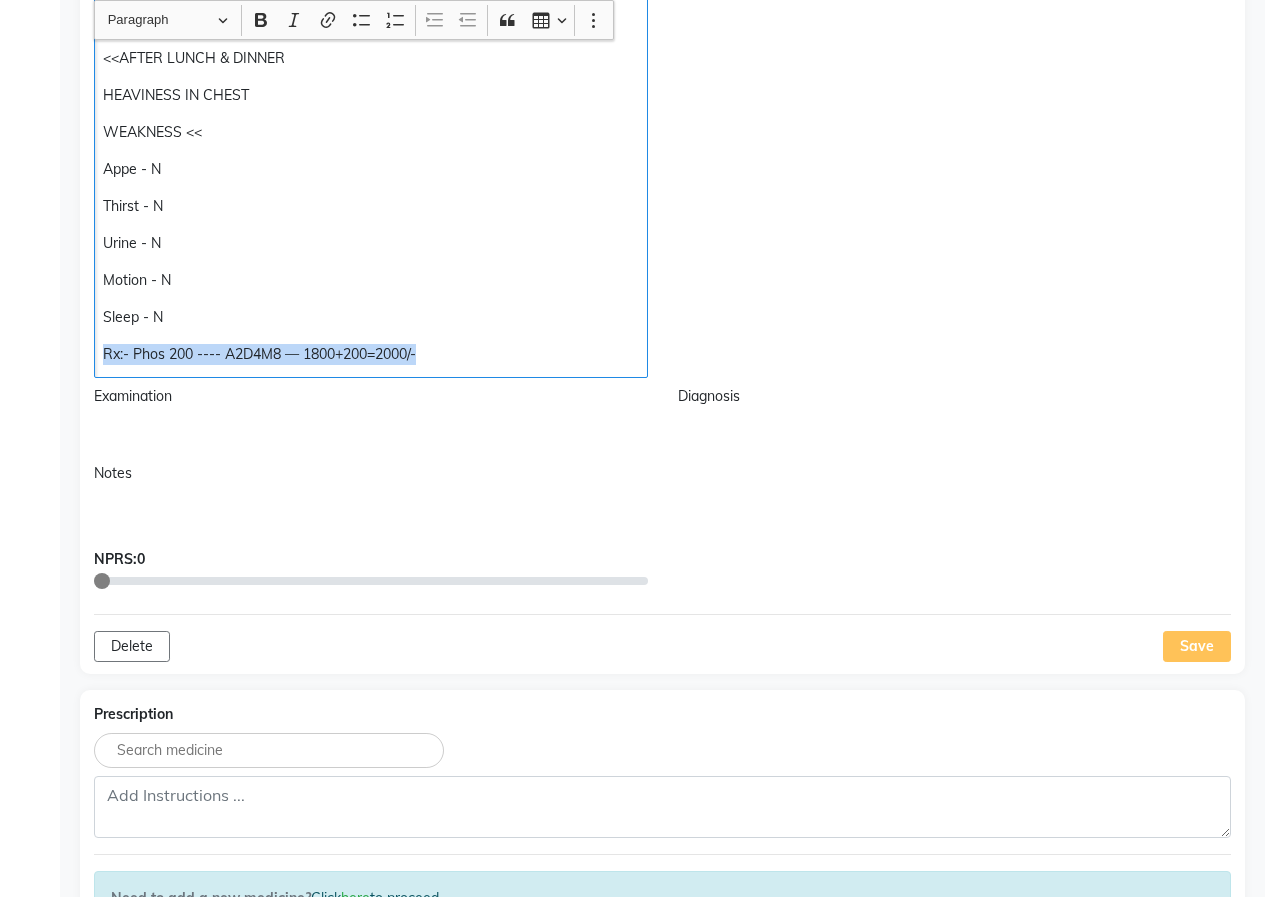 drag, startPoint x: 108, startPoint y: 359, endPoint x: 383, endPoint y: 380, distance: 275.80066 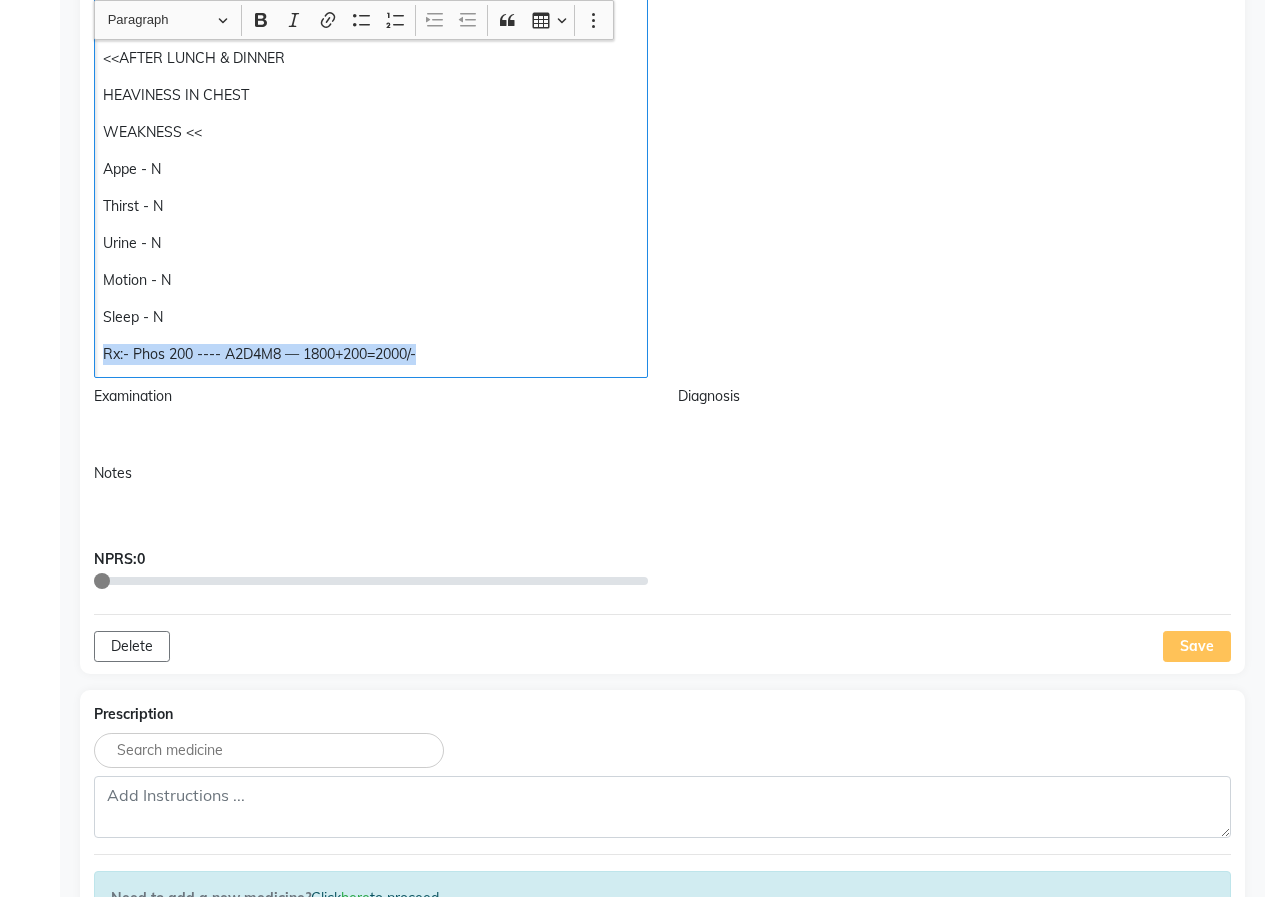 click on "PLEURAL EFFUSION DRY COUGH << <<AFTER LUNCH & DINNER HEAVINESS IN CHEST WEAKNESS Appe - N Thirst - N Urine - N Motion - N Sleep - N Rx:- Phos 200 ---- A2D4M8 — 1800+200=2000/-" at bounding box center [371, 169] 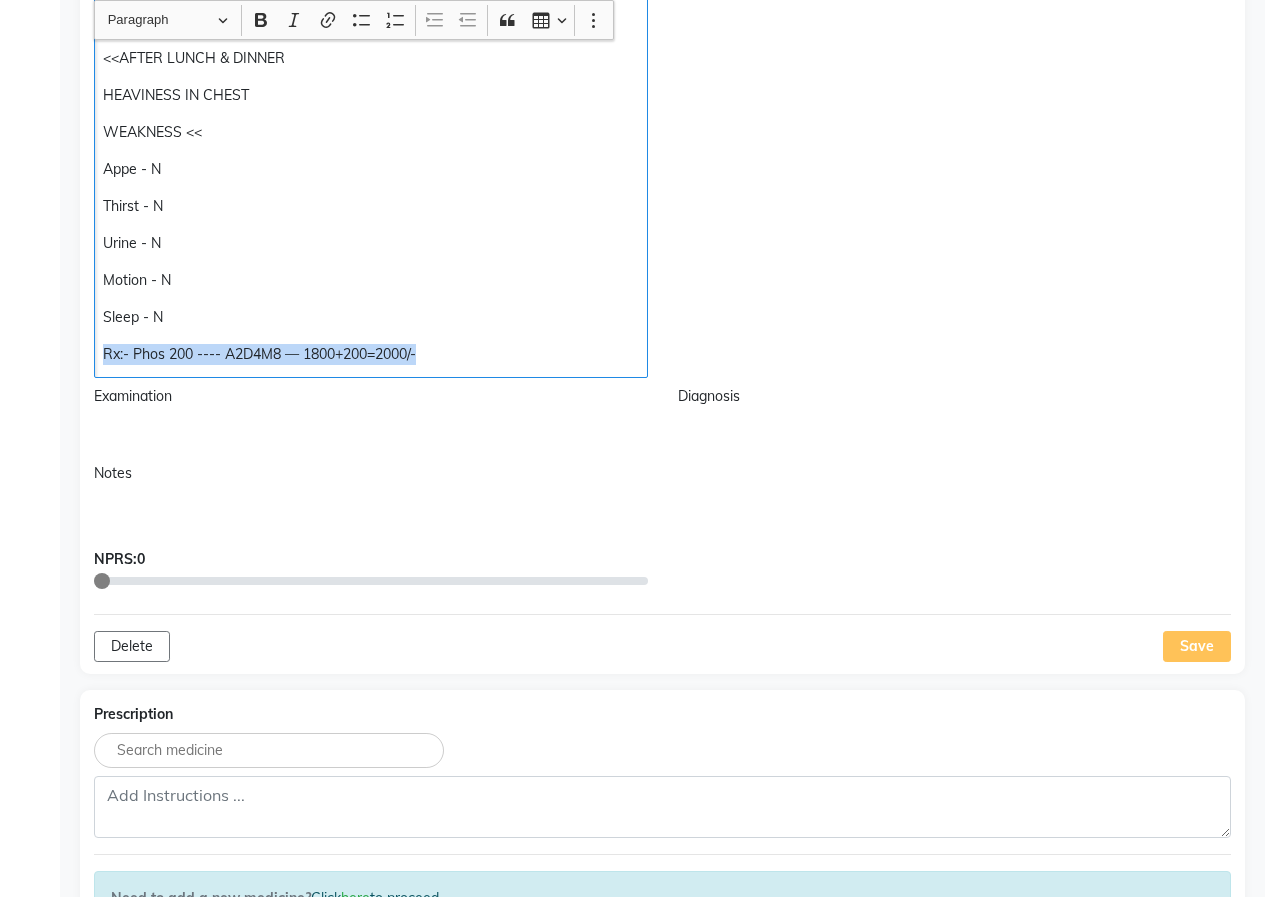 copy on "Rx:- Phos 200 ---- A2D4M8 — 1800+200=2000/-" 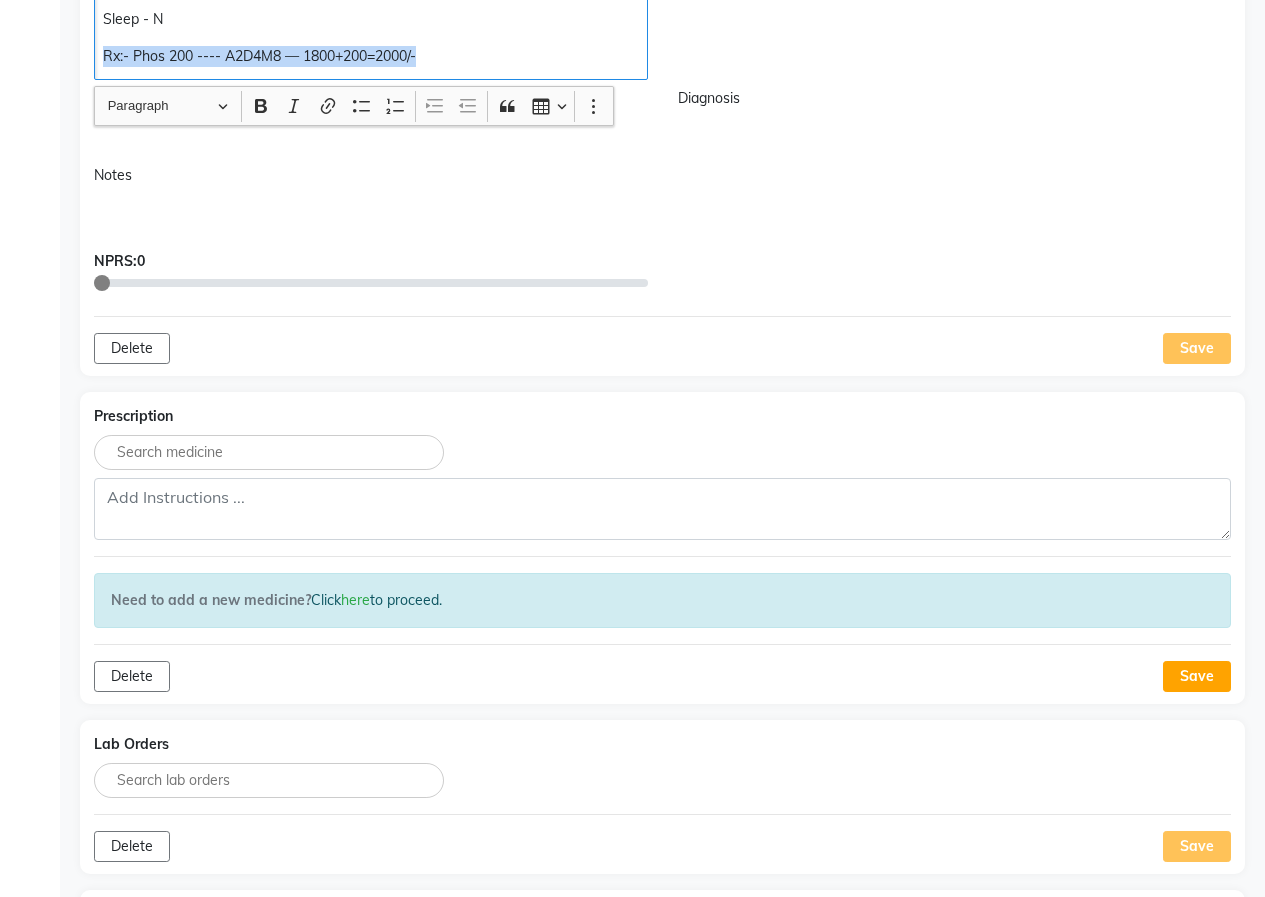 scroll, scrollTop: 801, scrollLeft: 0, axis: vertical 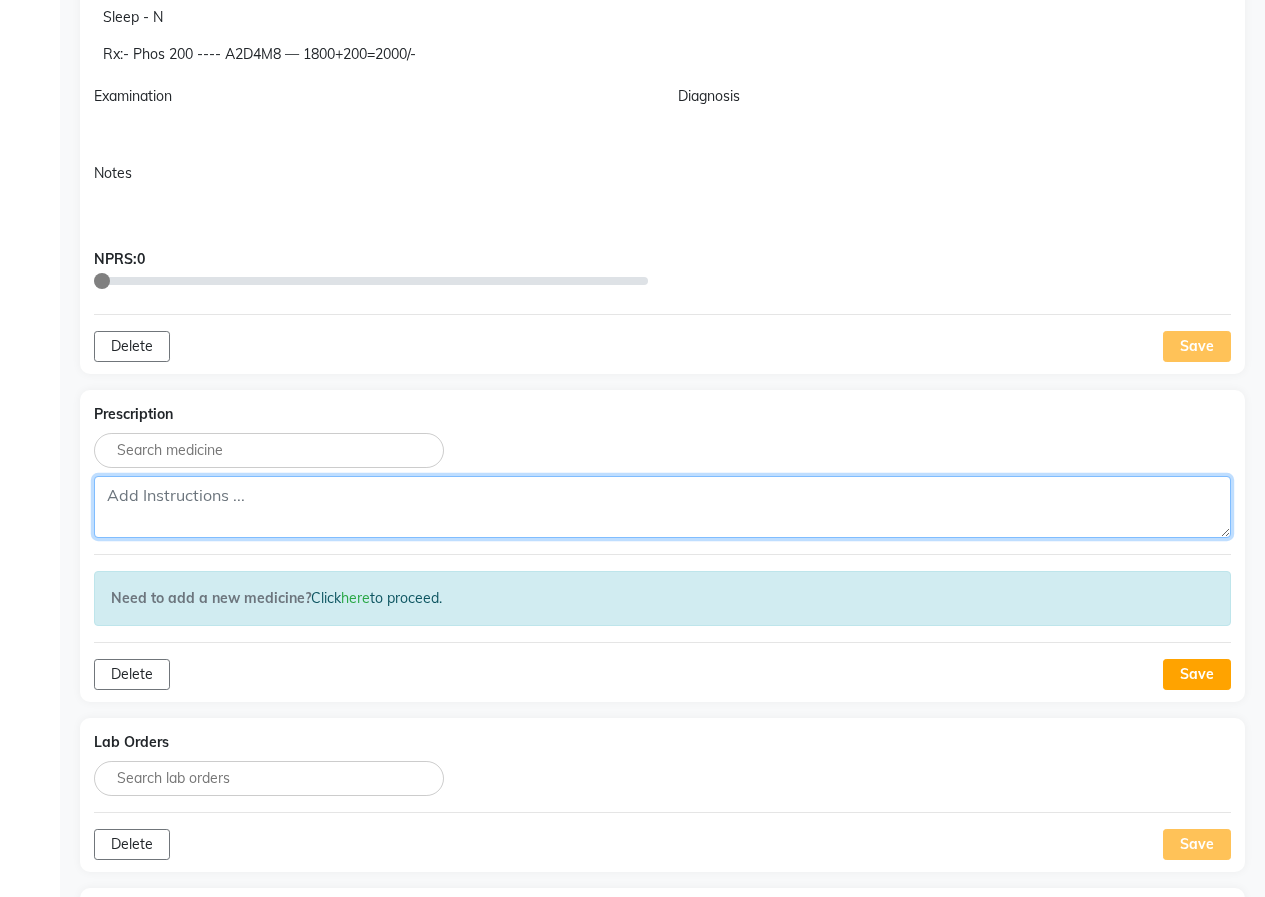 click at bounding box center [662, 507] 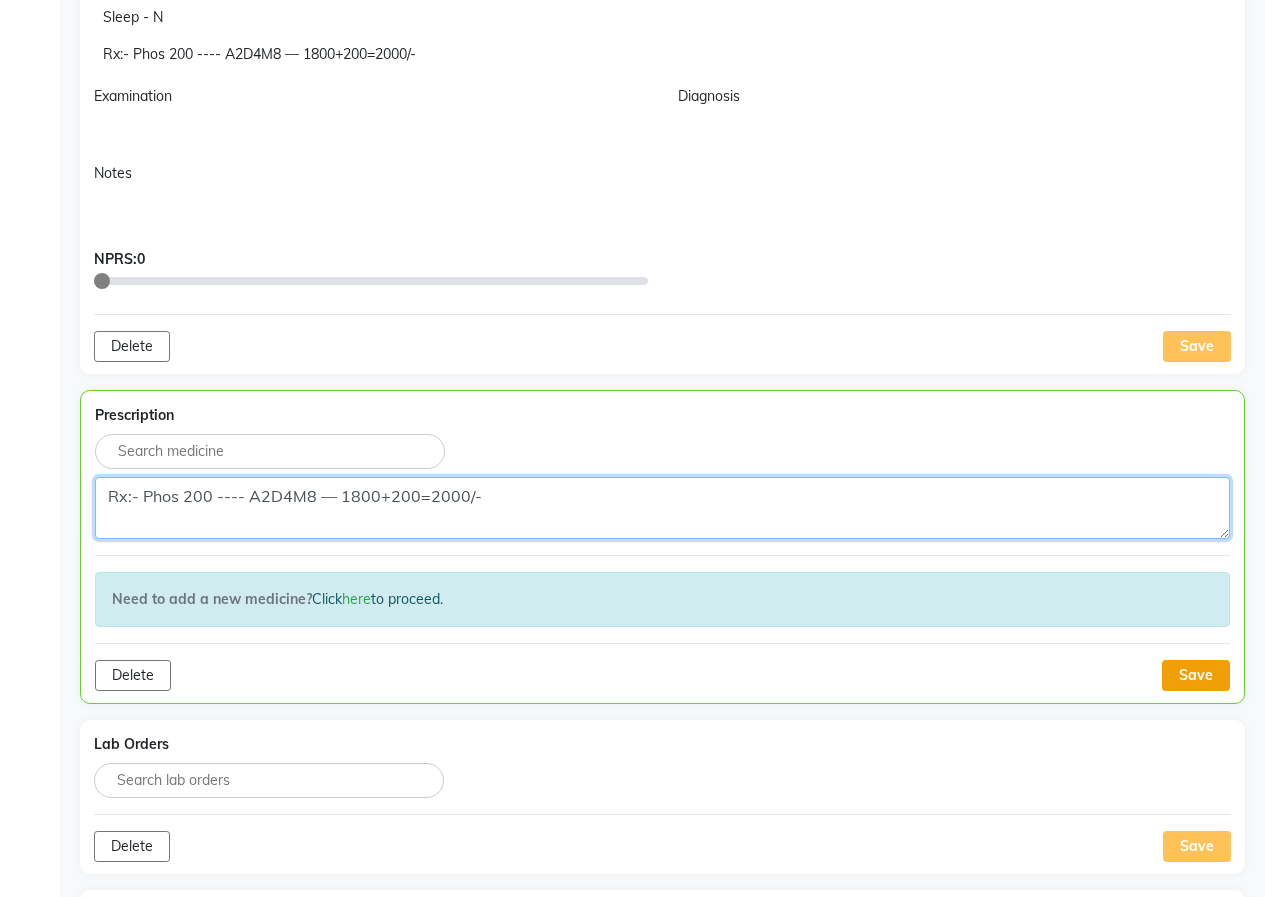 type on "Rx:- Phos 200 ---- A2D4M8 — 1800+200=2000/-" 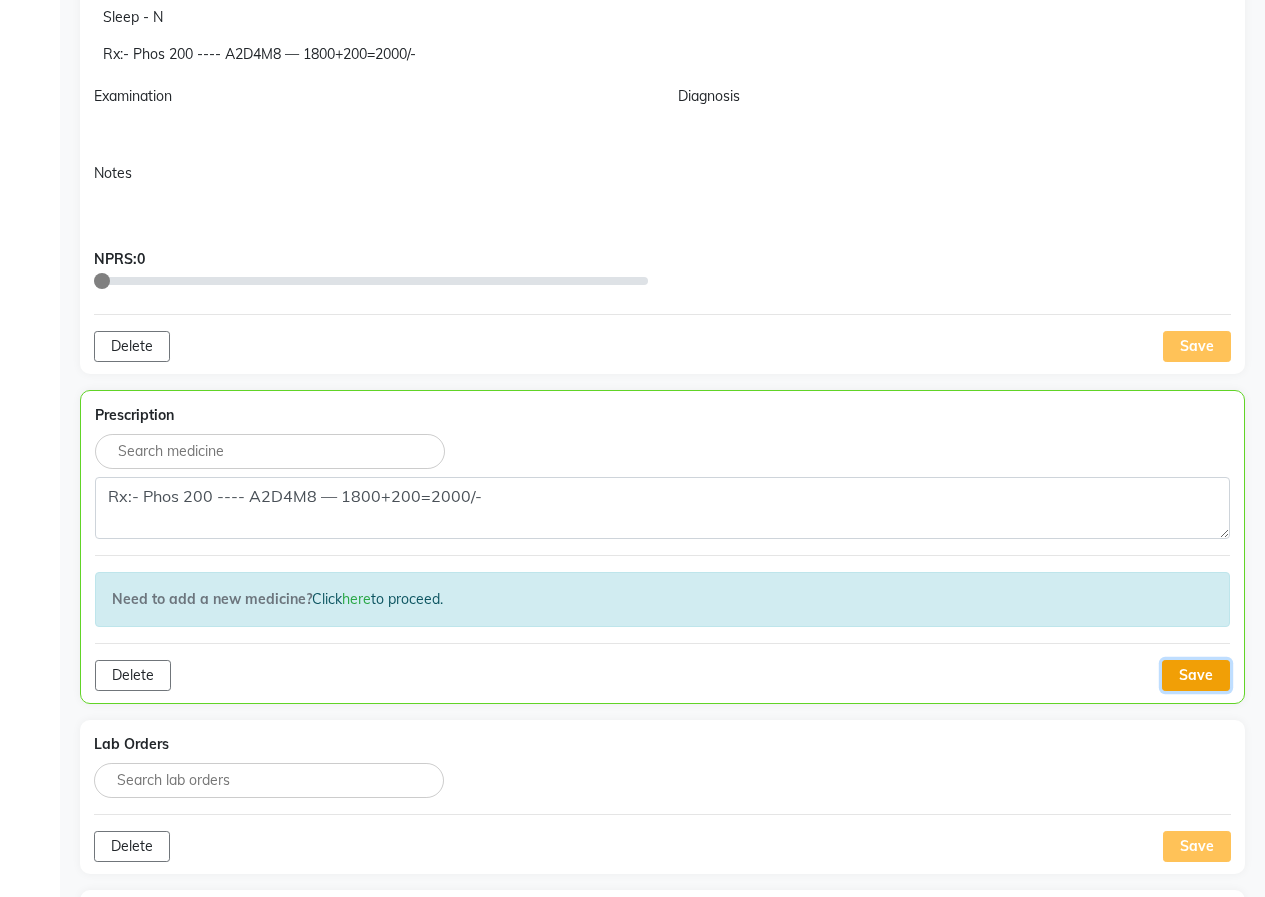 click on "Save" at bounding box center [1196, 675] 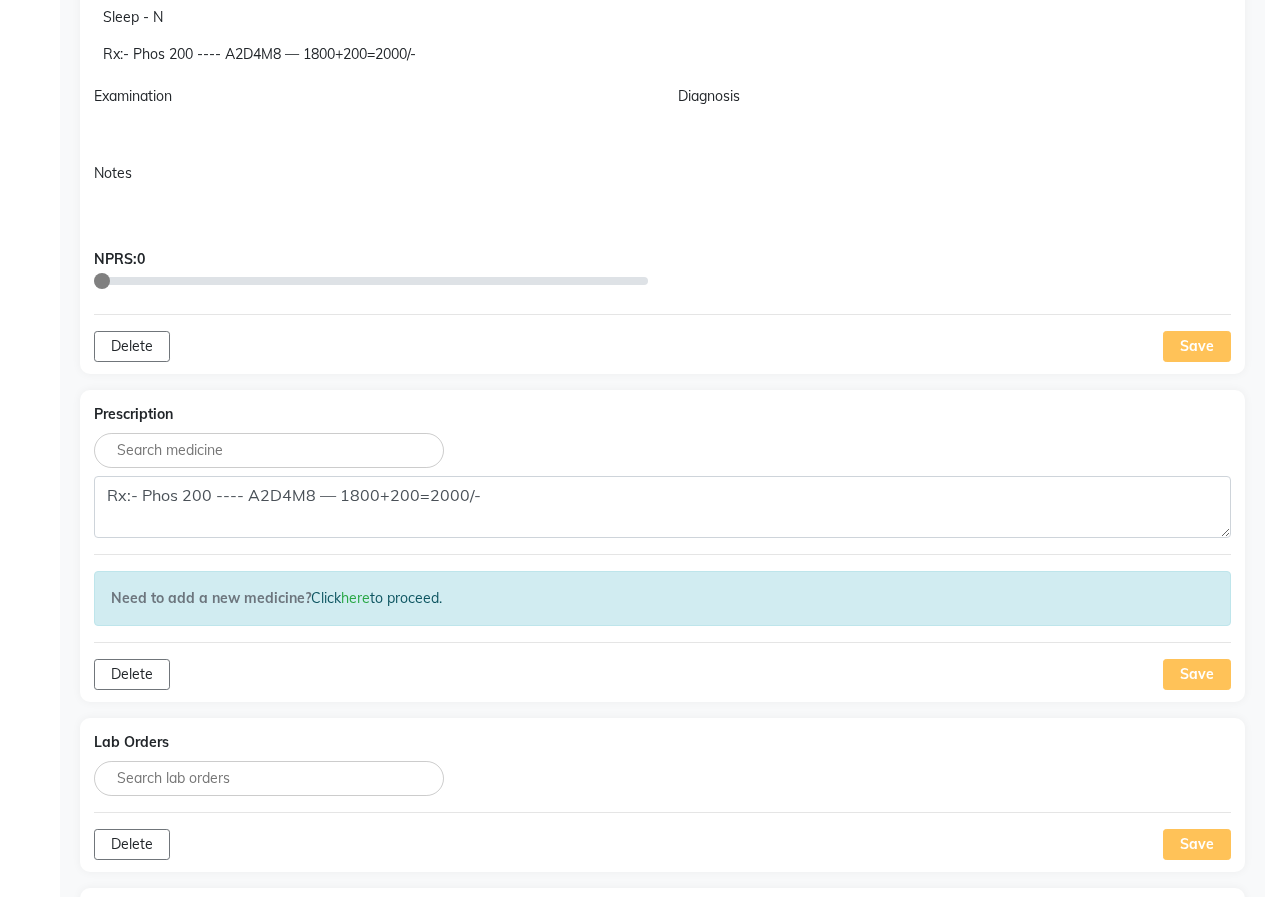 click on "Save" at bounding box center [1197, 346] 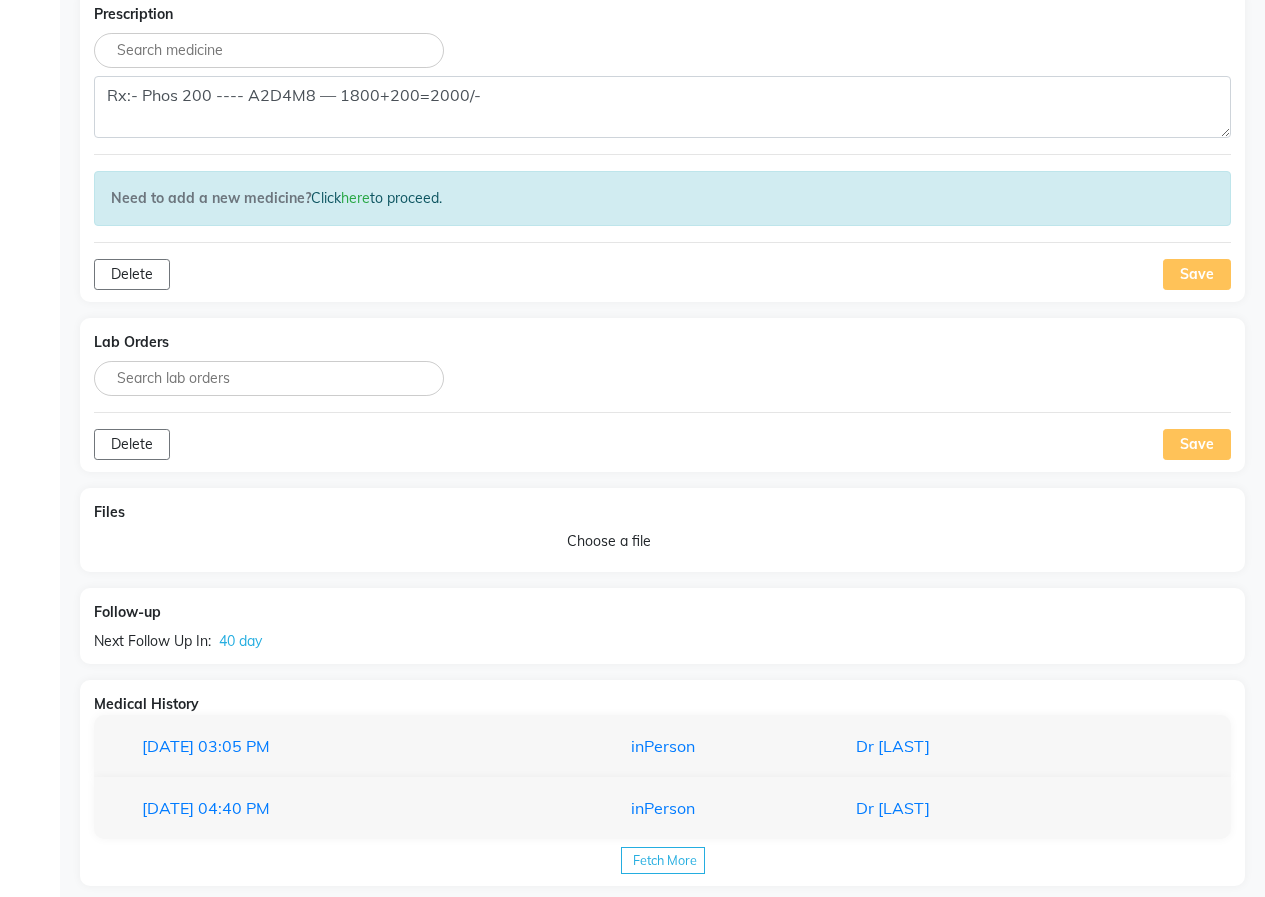scroll, scrollTop: 1245, scrollLeft: 0, axis: vertical 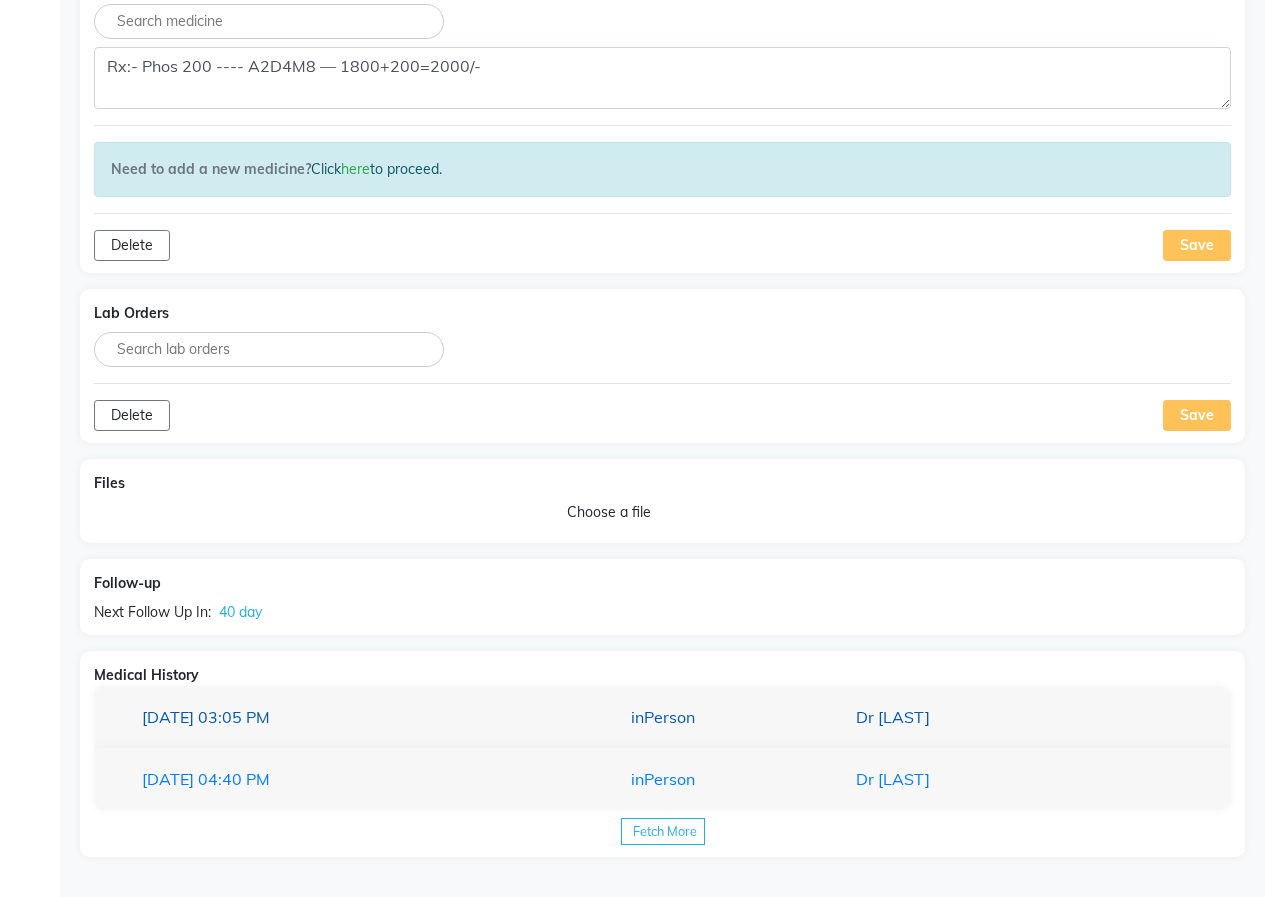 click on "[DATE] [TIME] inPerson [TITLE] [LAST]" at bounding box center (662, 717) 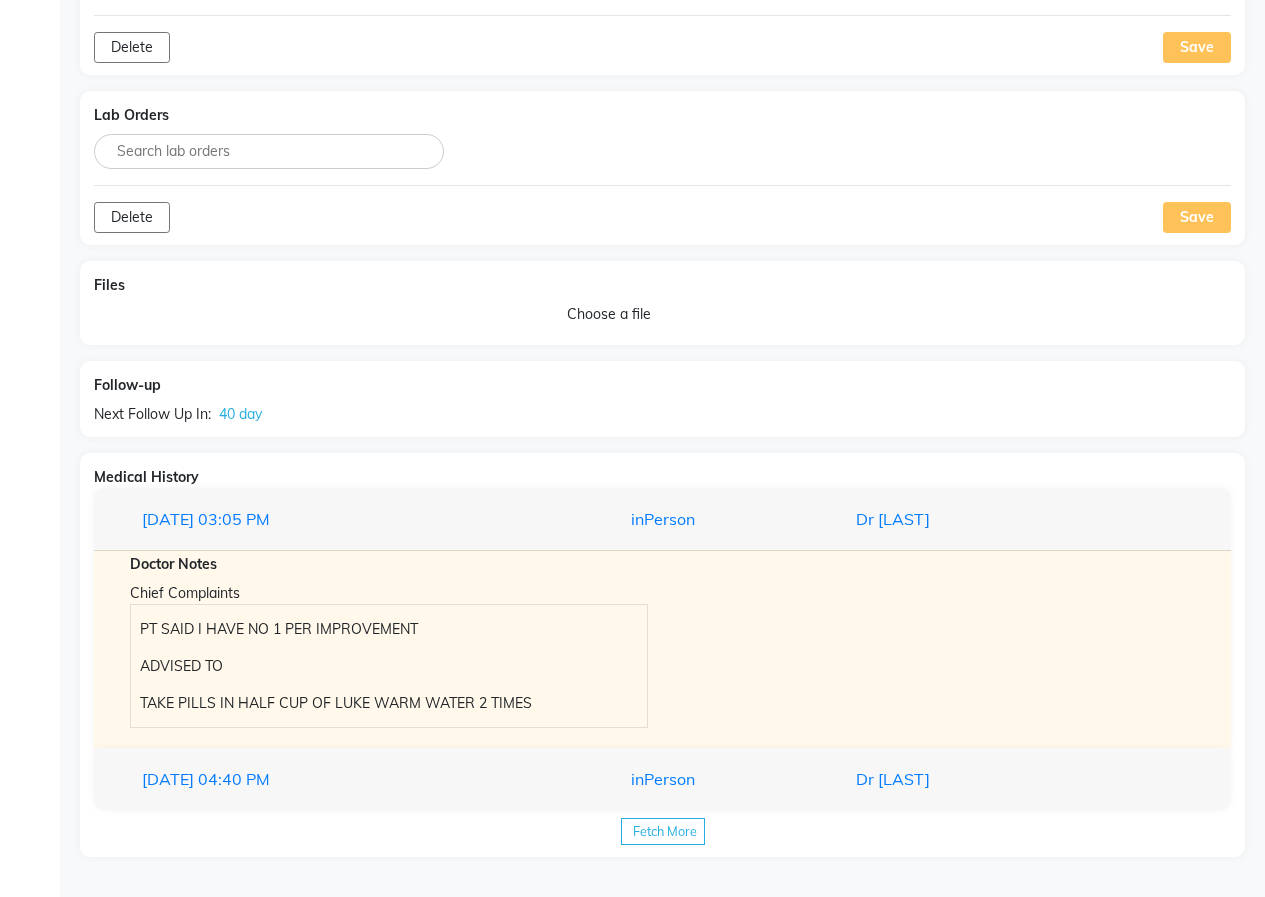 scroll, scrollTop: 1460, scrollLeft: 0, axis: vertical 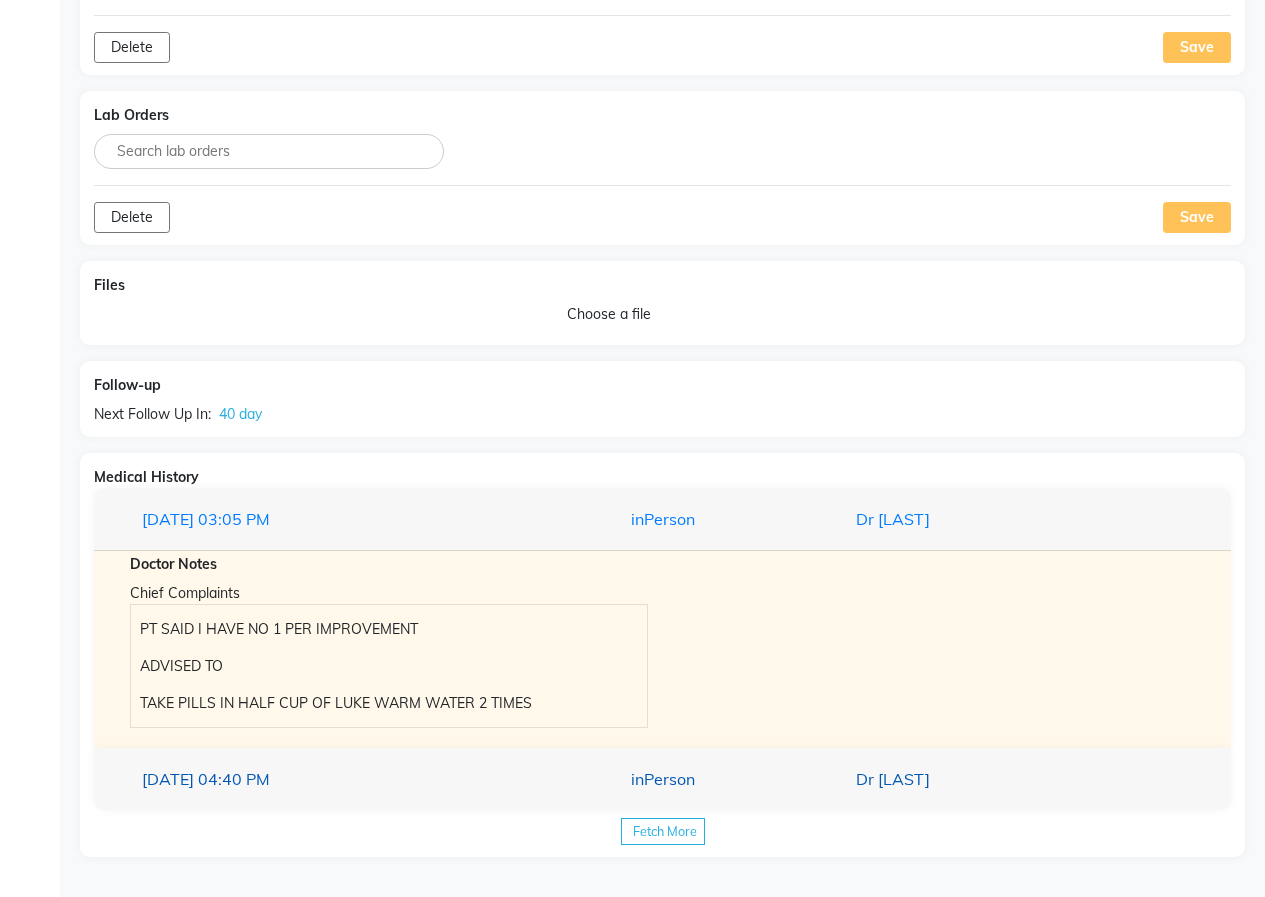 click on "[DATE] [TIME]" at bounding box center [305, 779] 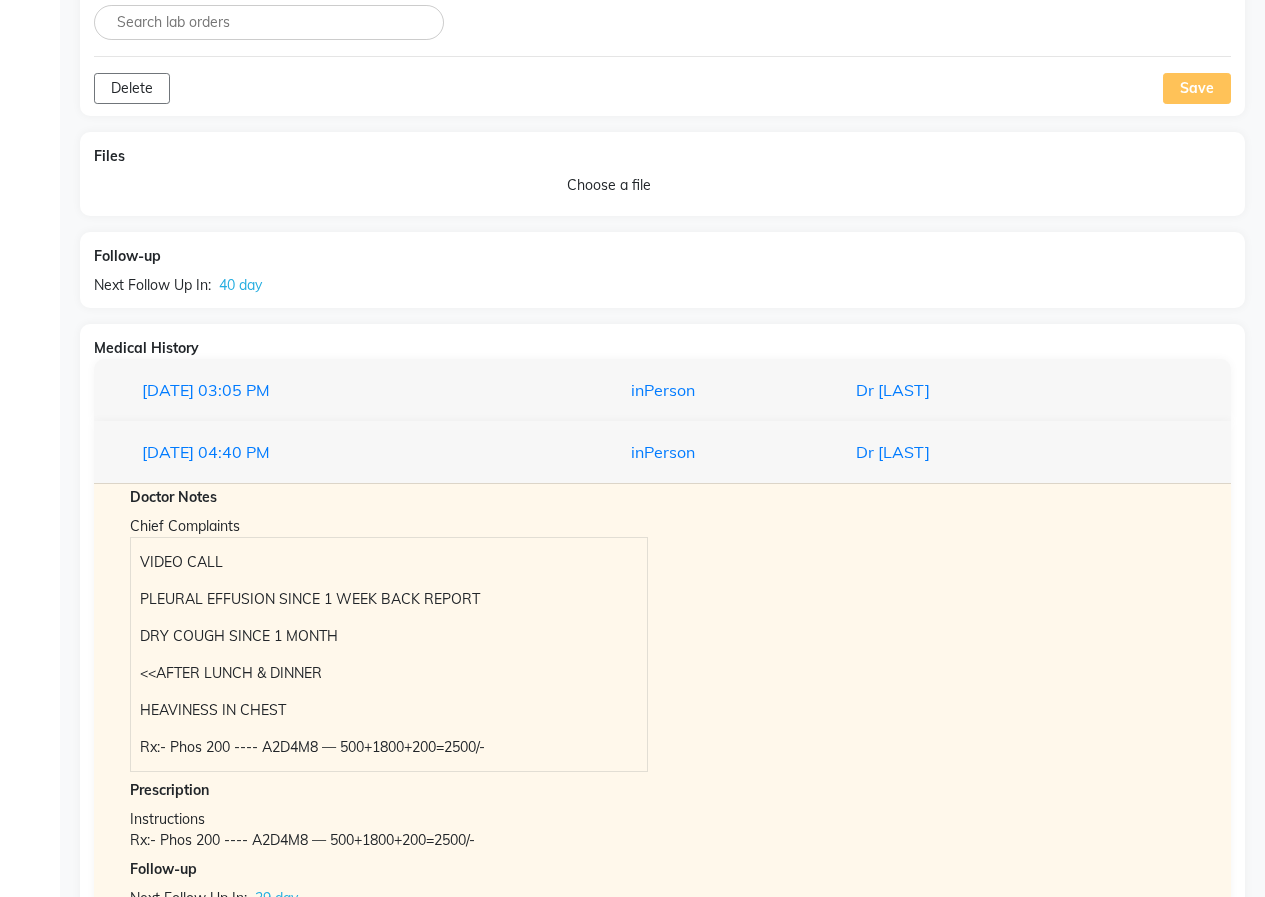 scroll, scrollTop: 1708, scrollLeft: 0, axis: vertical 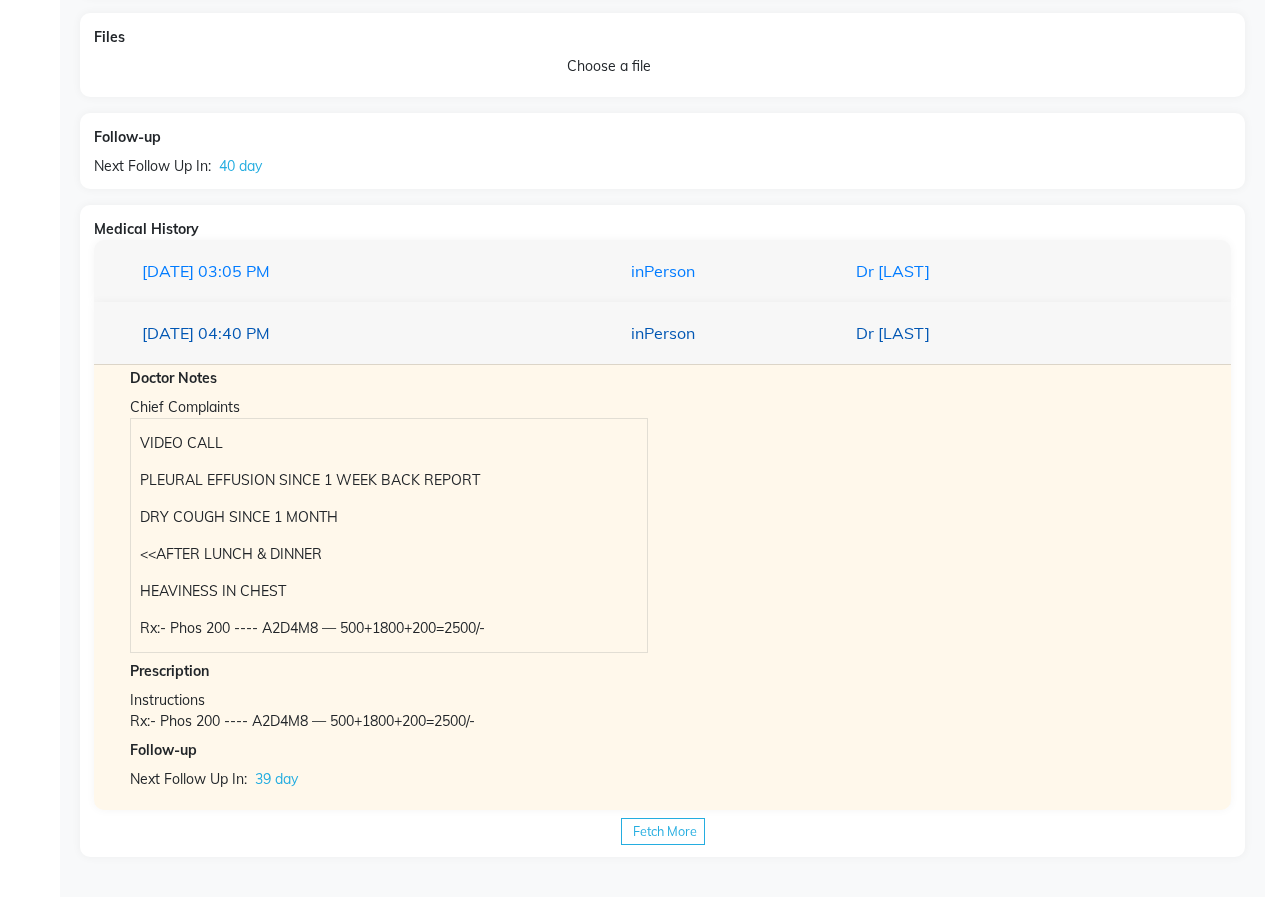 click on "[DATE] [TIME] inPerson [TITLE] [LAST]" at bounding box center [662, 333] 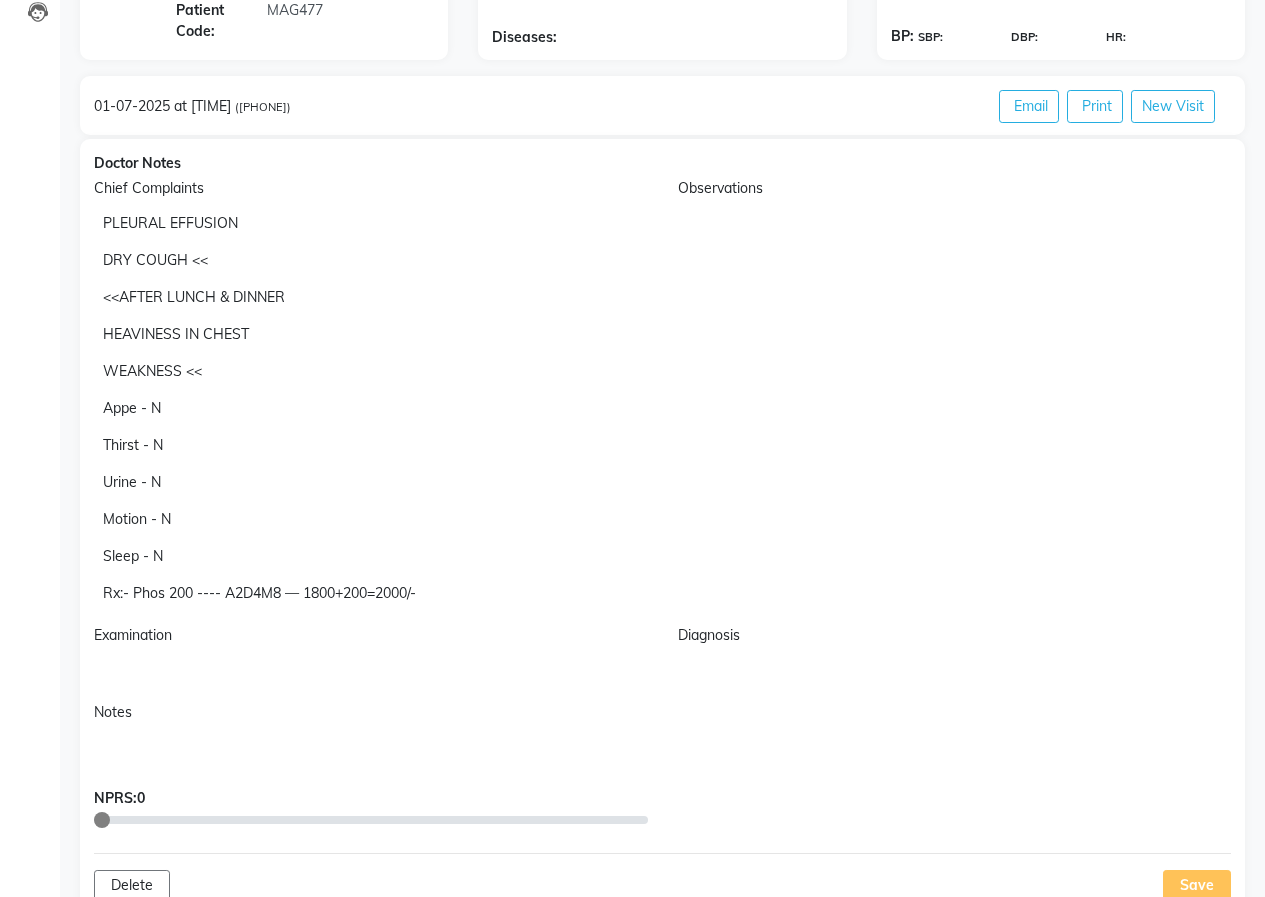 scroll, scrollTop: 145, scrollLeft: 0, axis: vertical 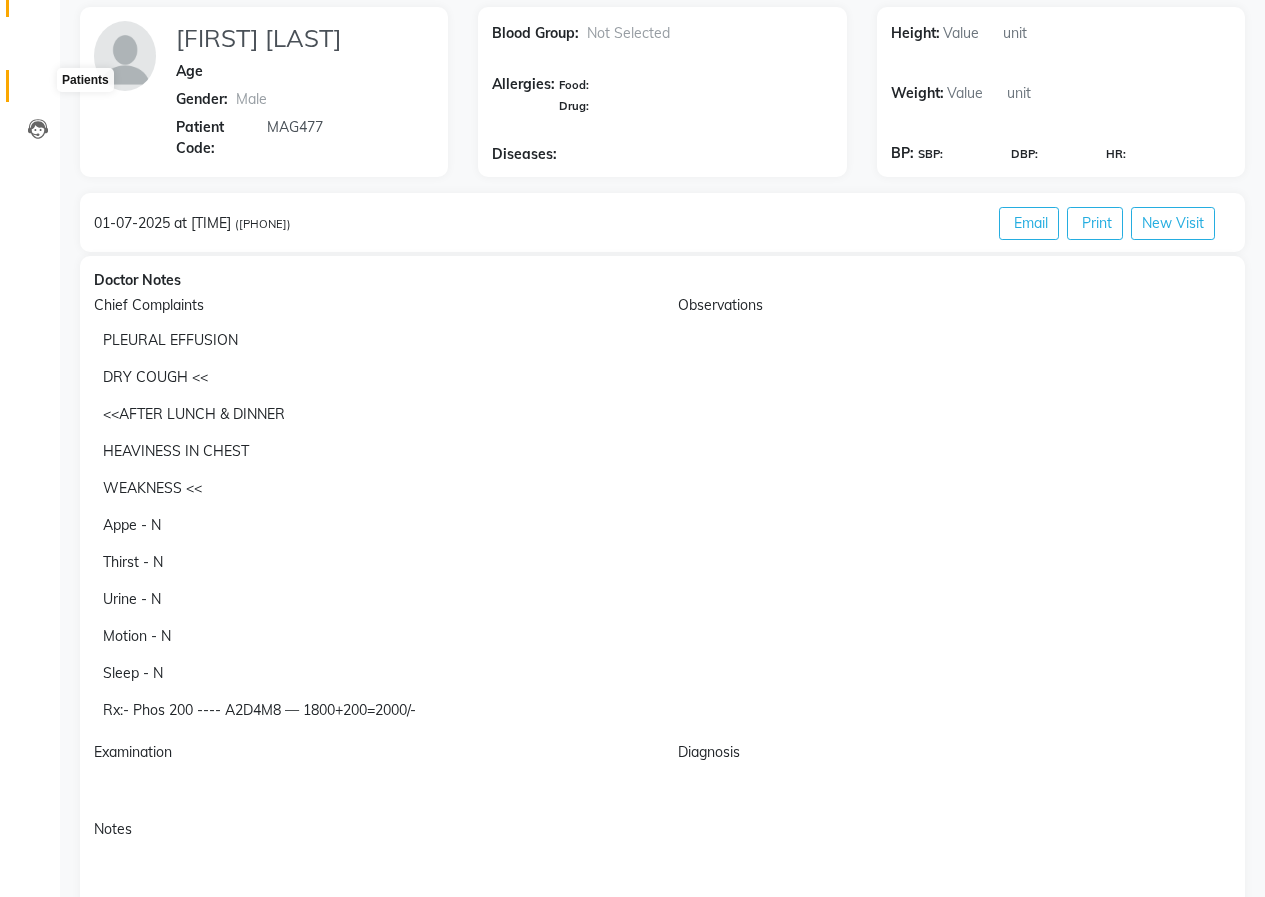 click at bounding box center (37, 91) 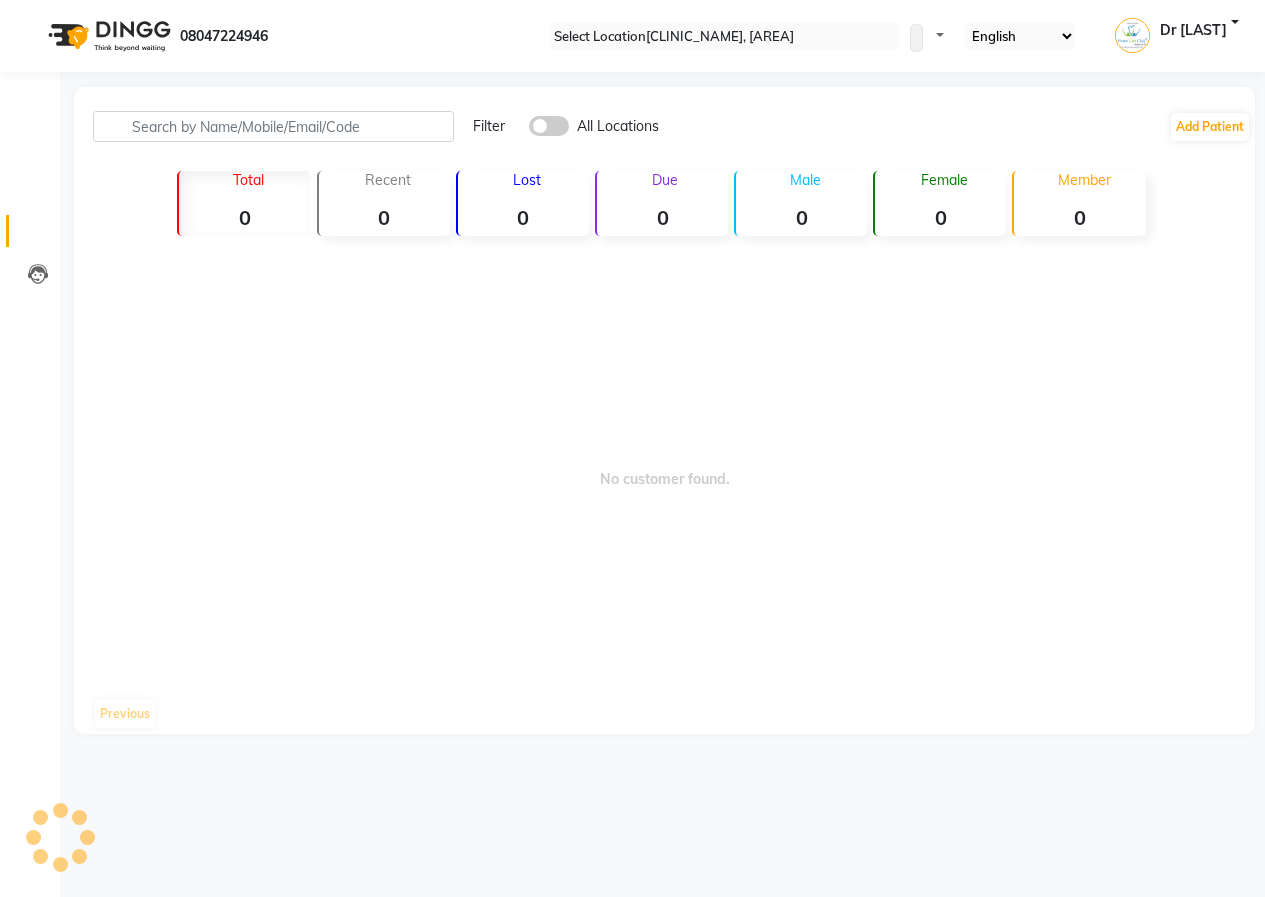 scroll, scrollTop: 0, scrollLeft: 0, axis: both 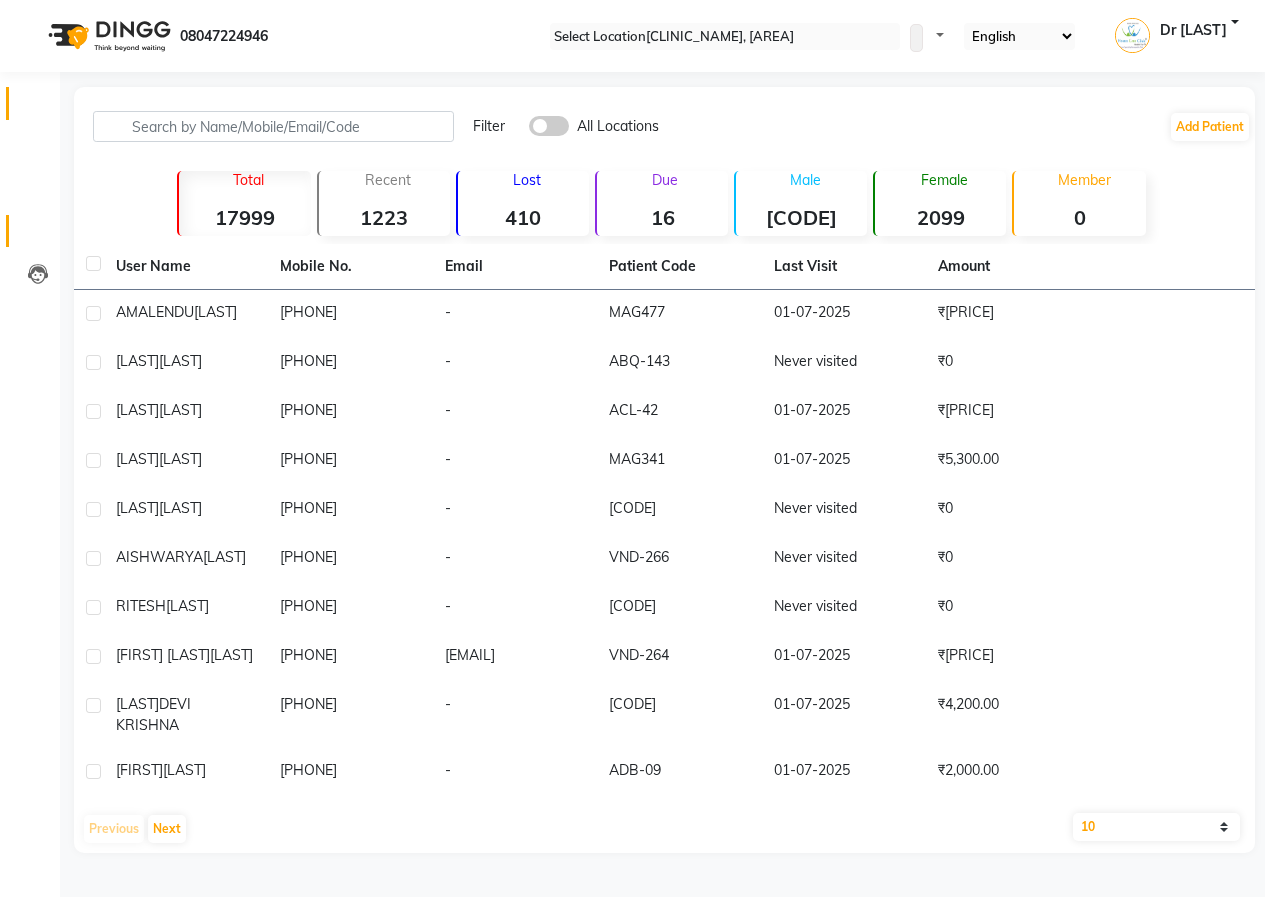 click at bounding box center [38, 108] 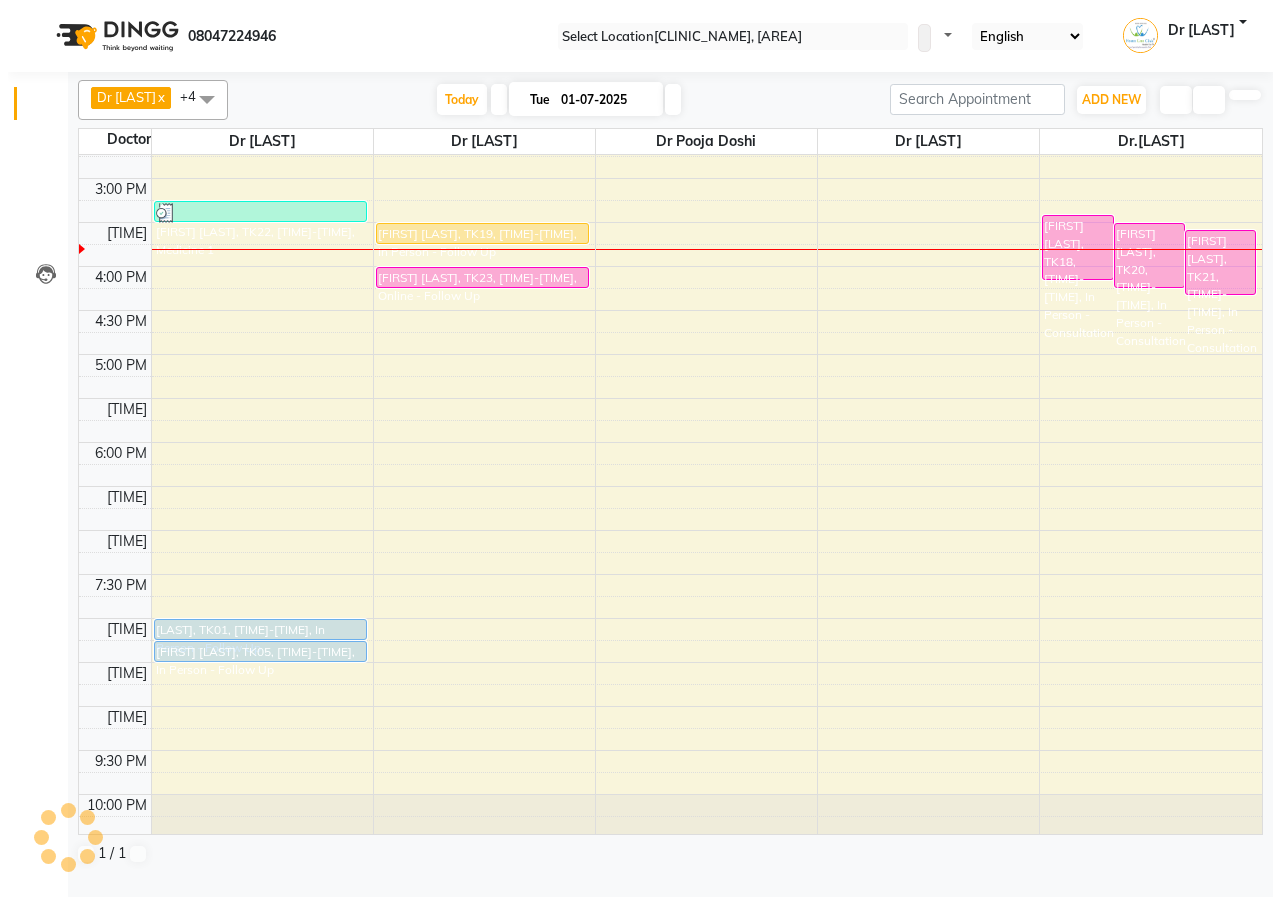 scroll, scrollTop: 0, scrollLeft: 0, axis: both 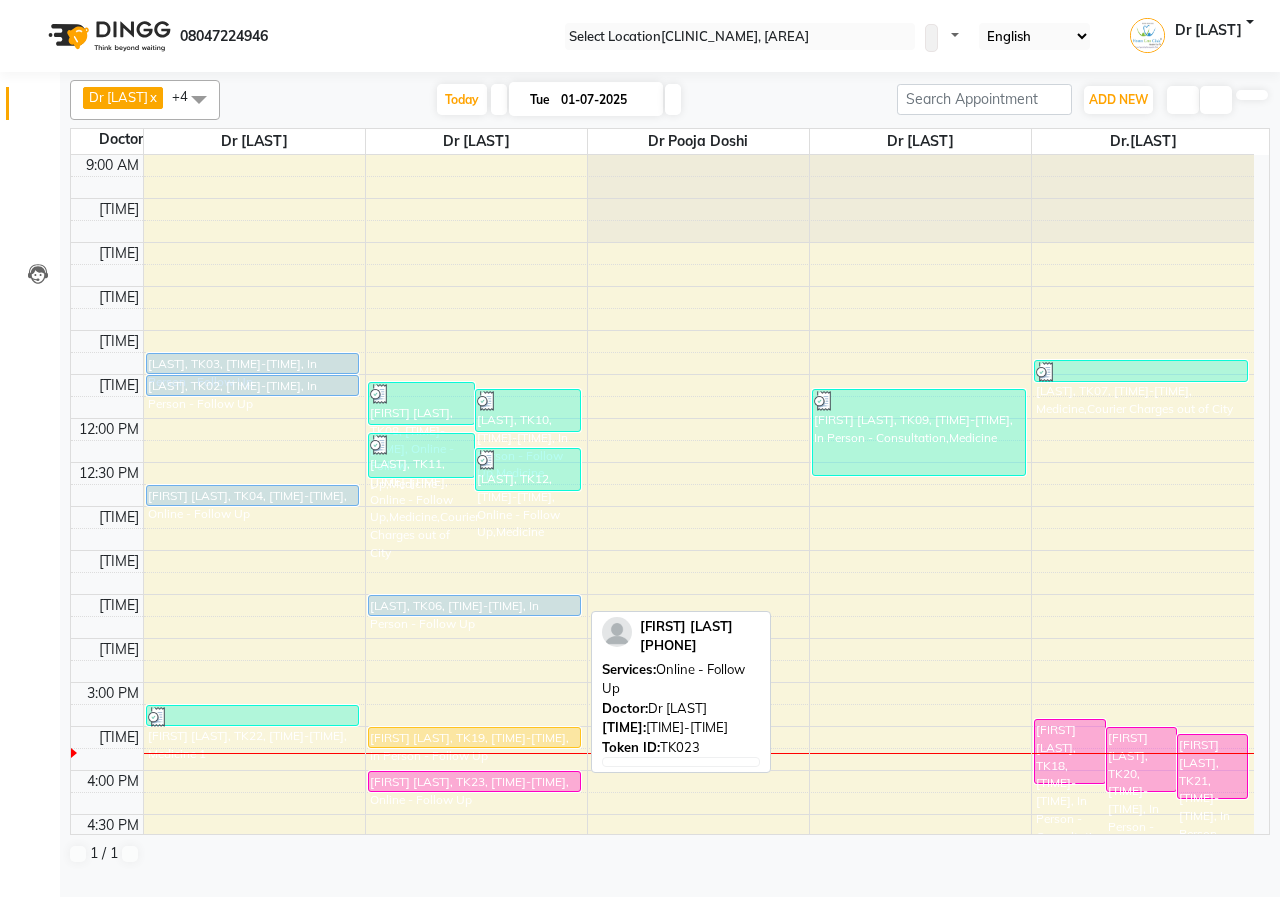 click on "[FIRST] [LAST], TK23, [TIME]-[TIME], Online - Follow Up" at bounding box center [253, 1133] 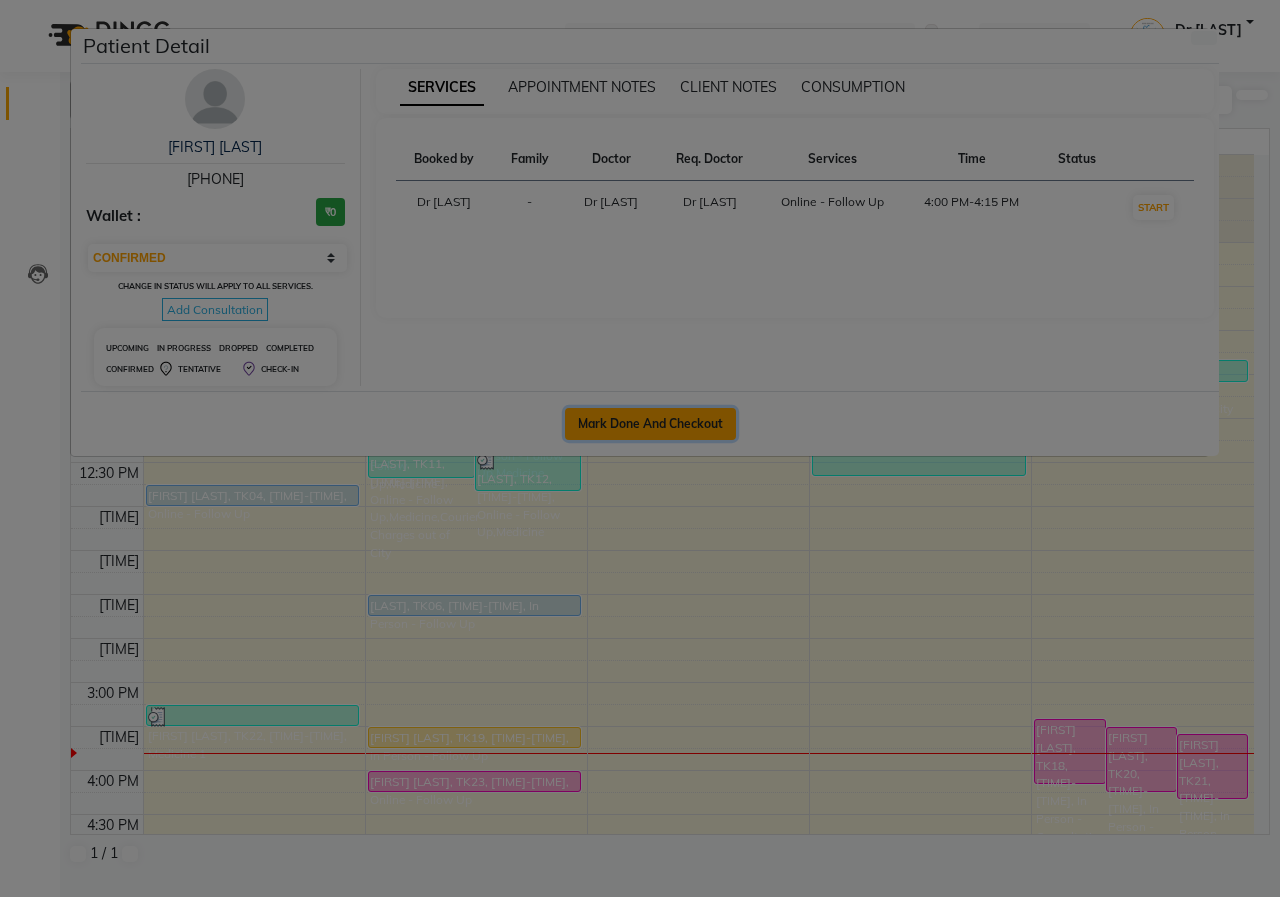 click on "Mark Done And Checkout" at bounding box center (650, 424) 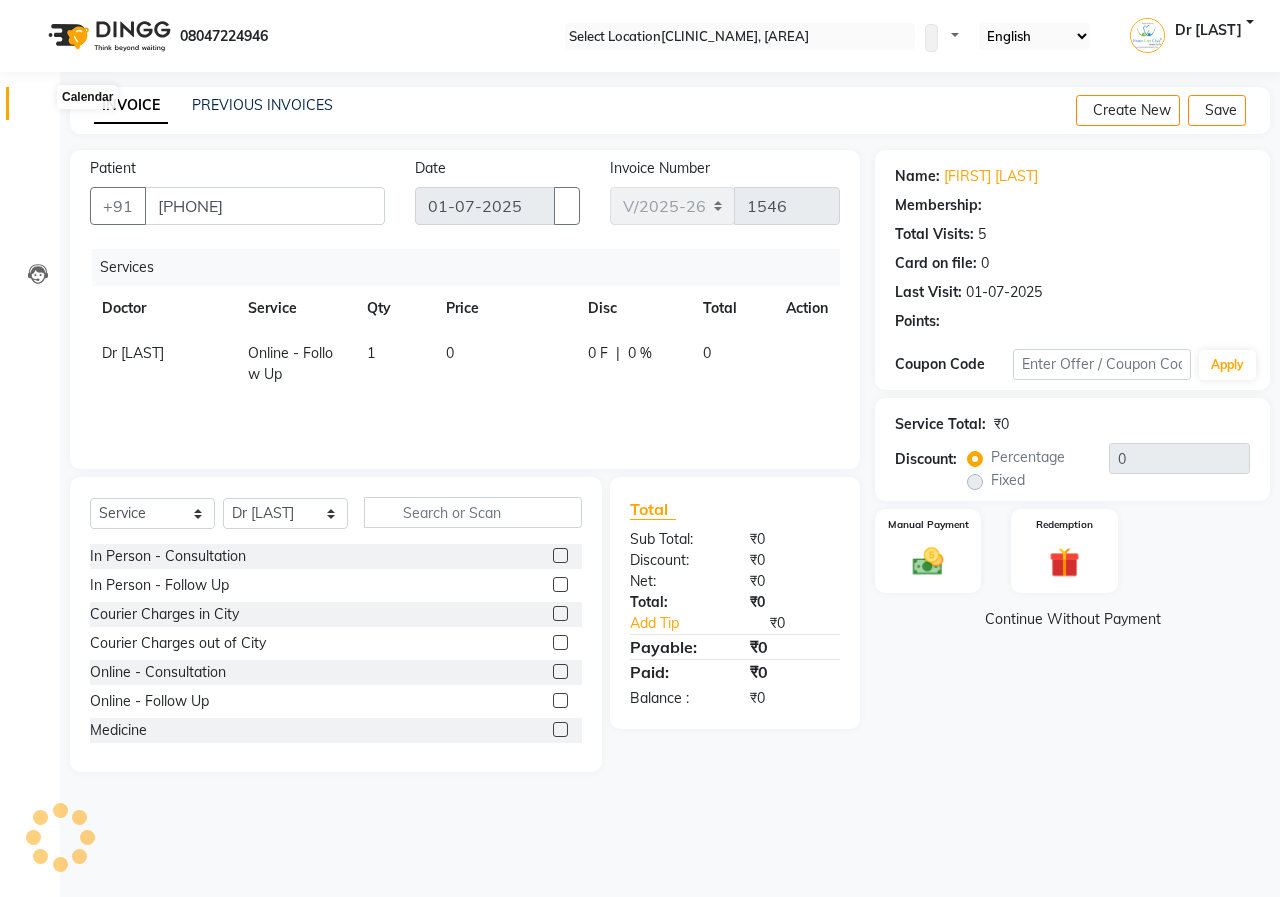 click at bounding box center [38, 108] 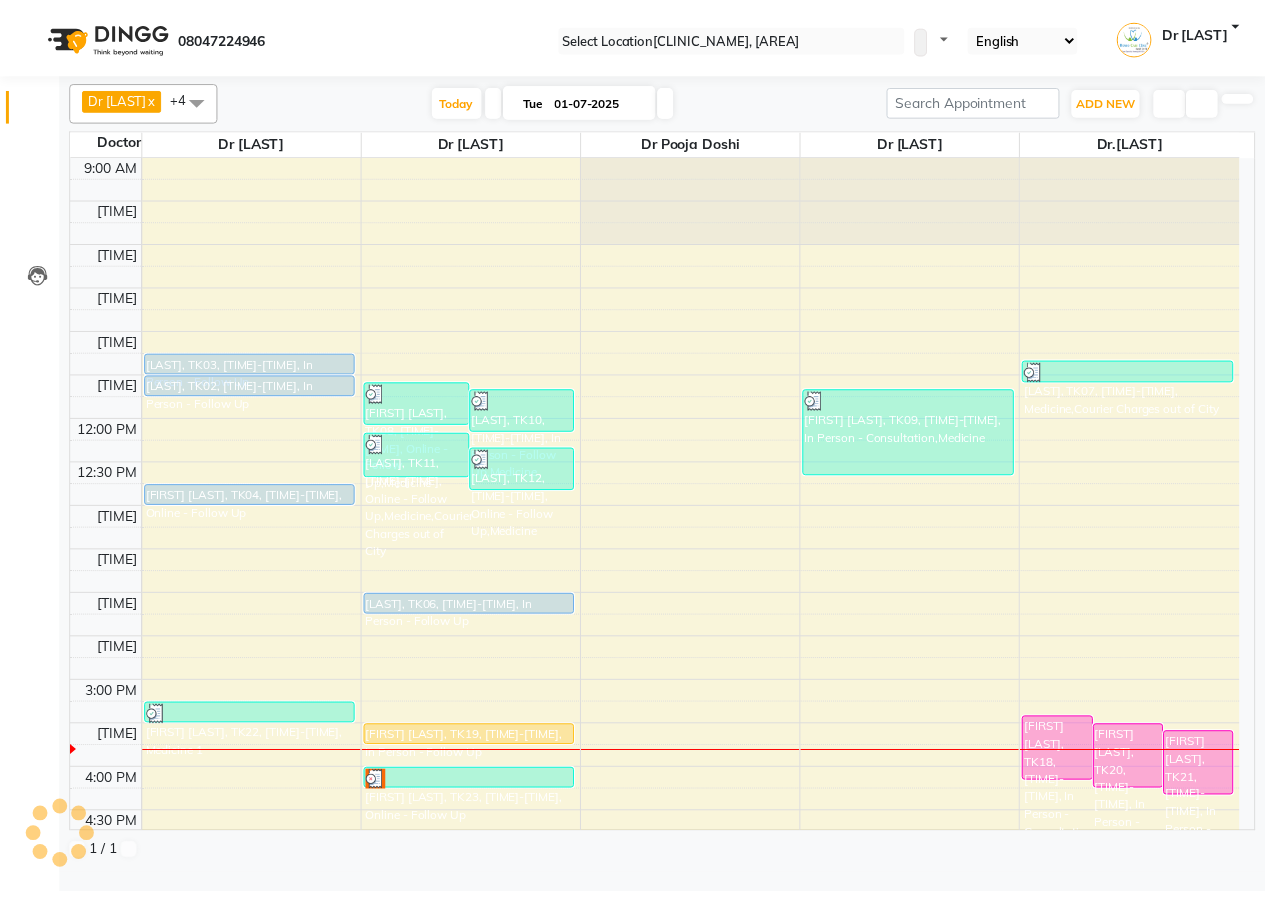 scroll, scrollTop: 0, scrollLeft: 0, axis: both 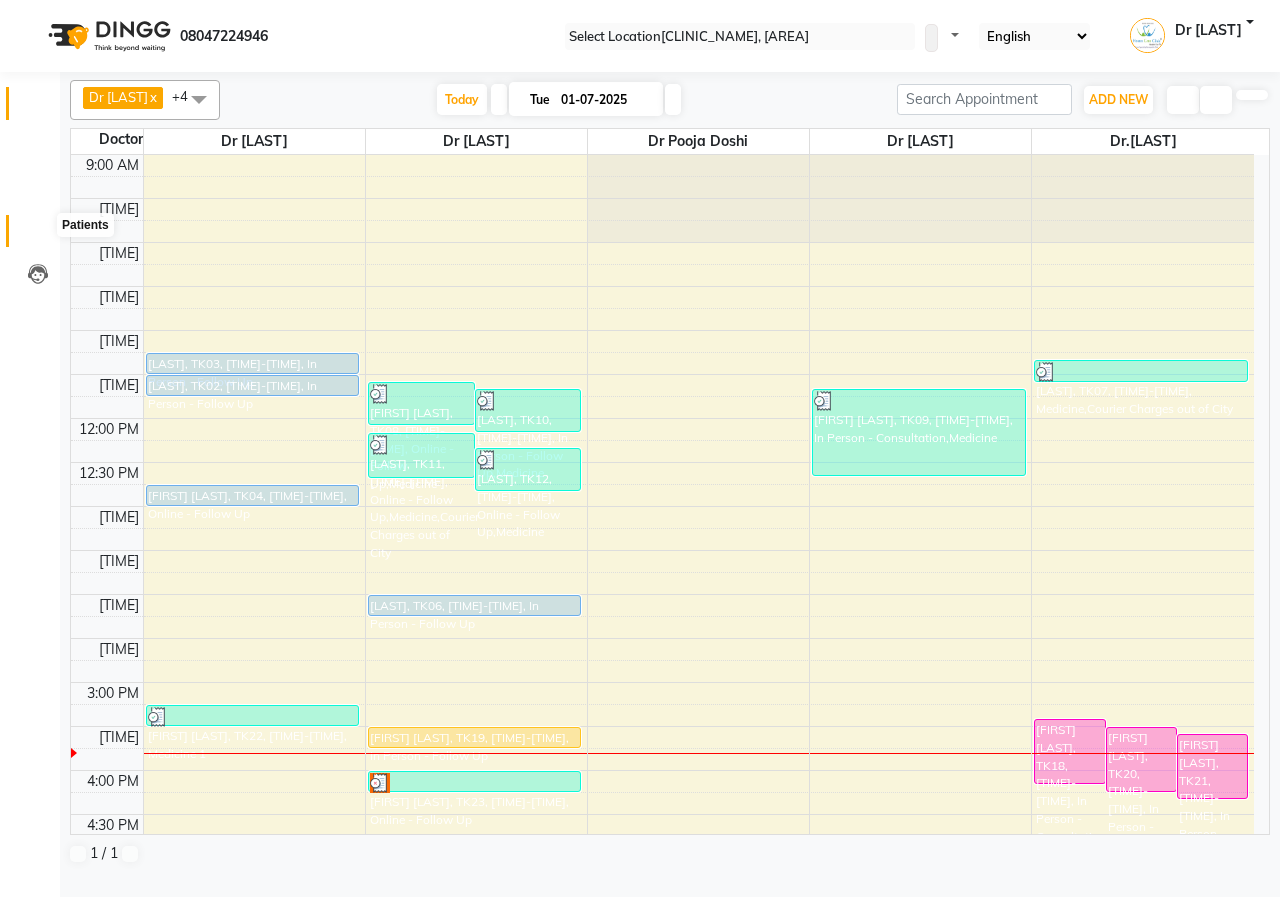 click at bounding box center (38, 236) 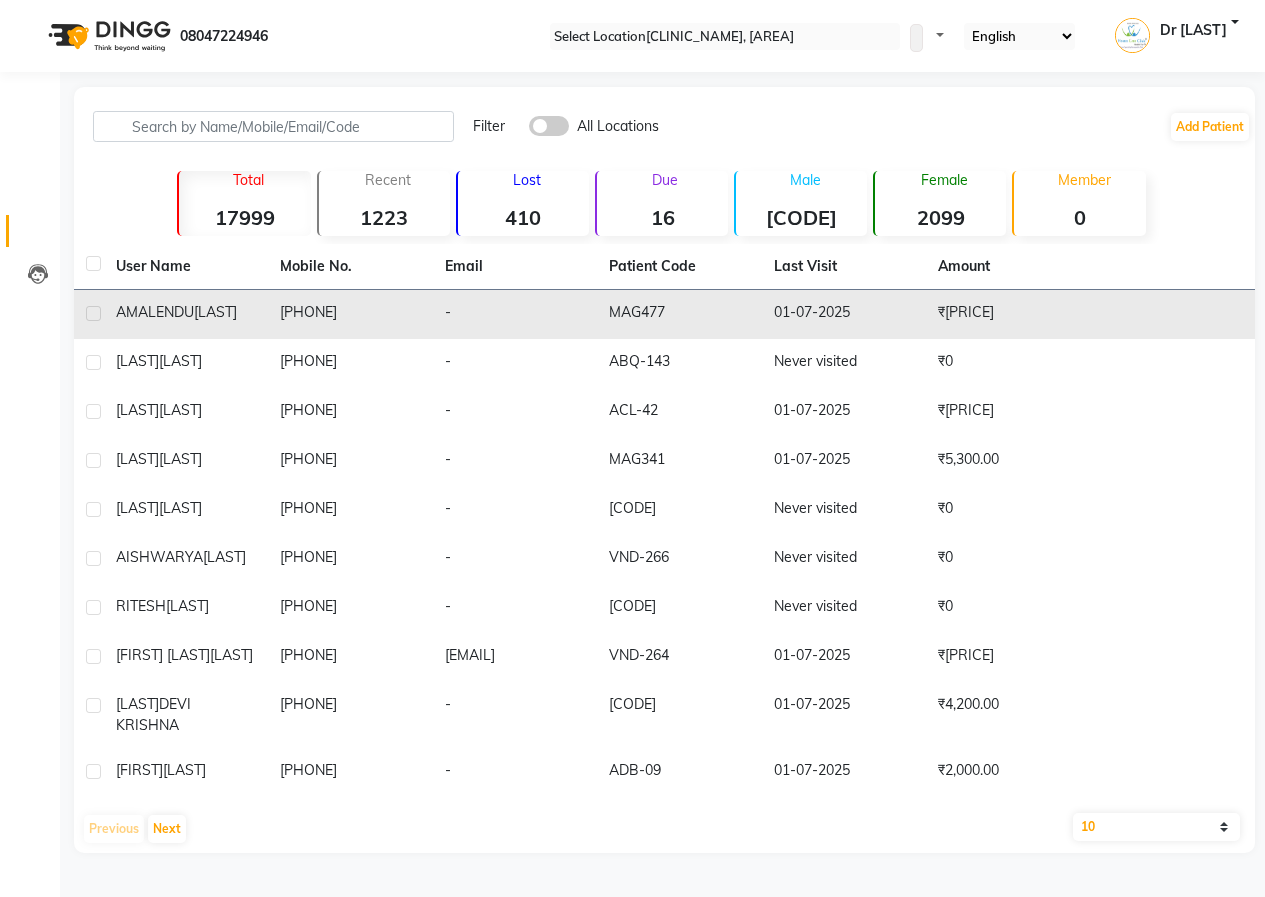 scroll, scrollTop: 20, scrollLeft: 0, axis: vertical 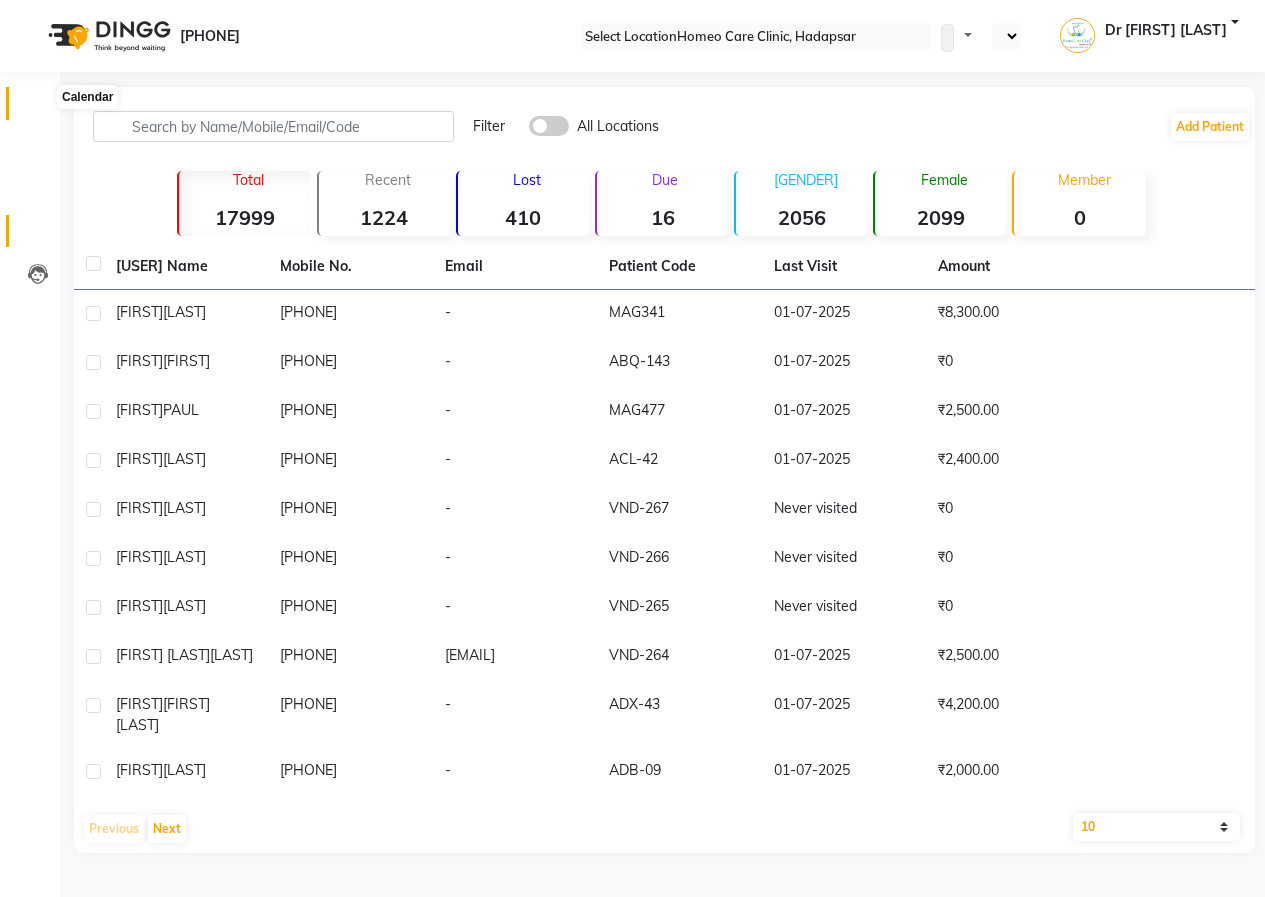 click at bounding box center [38, 108] 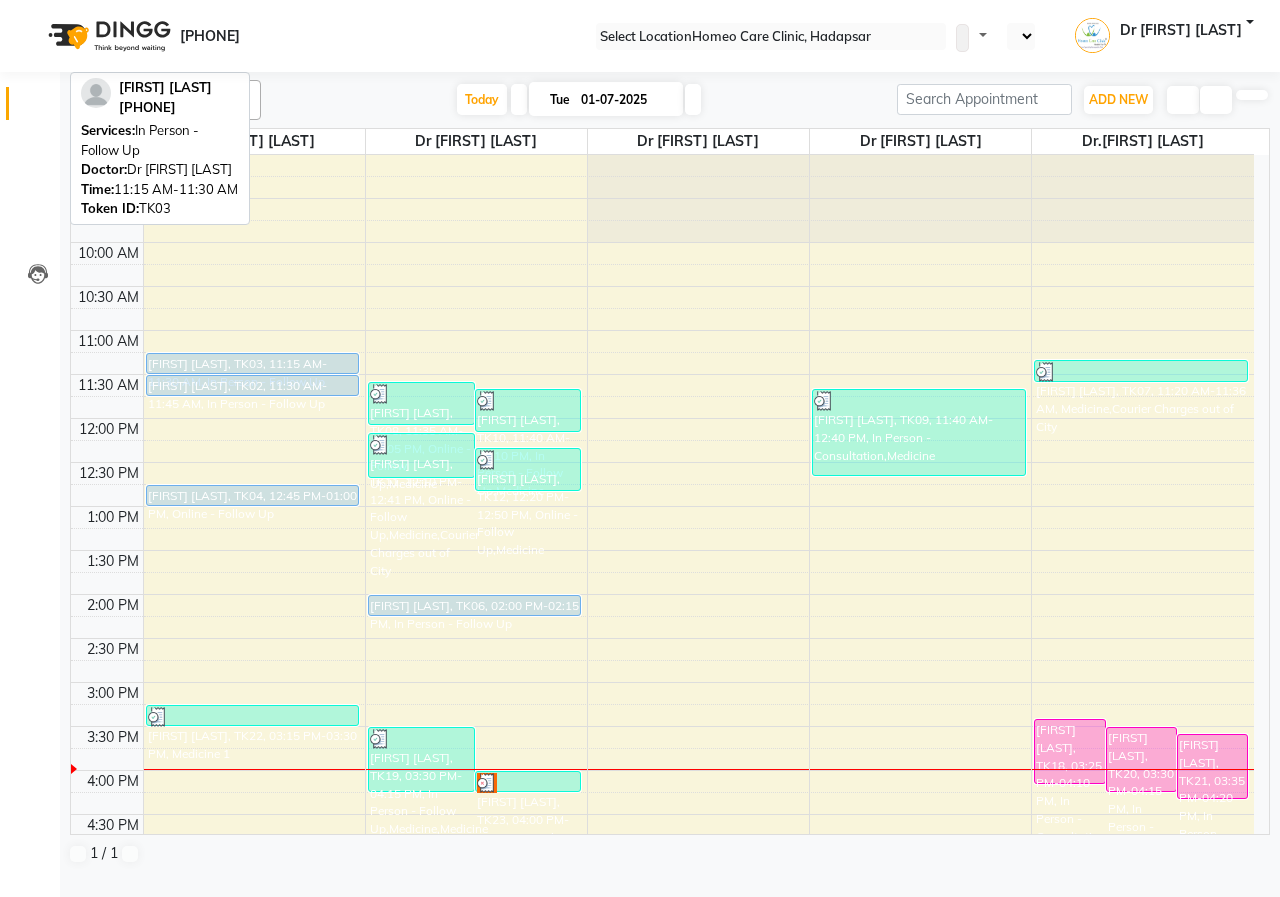 scroll, scrollTop: 0, scrollLeft: 0, axis: both 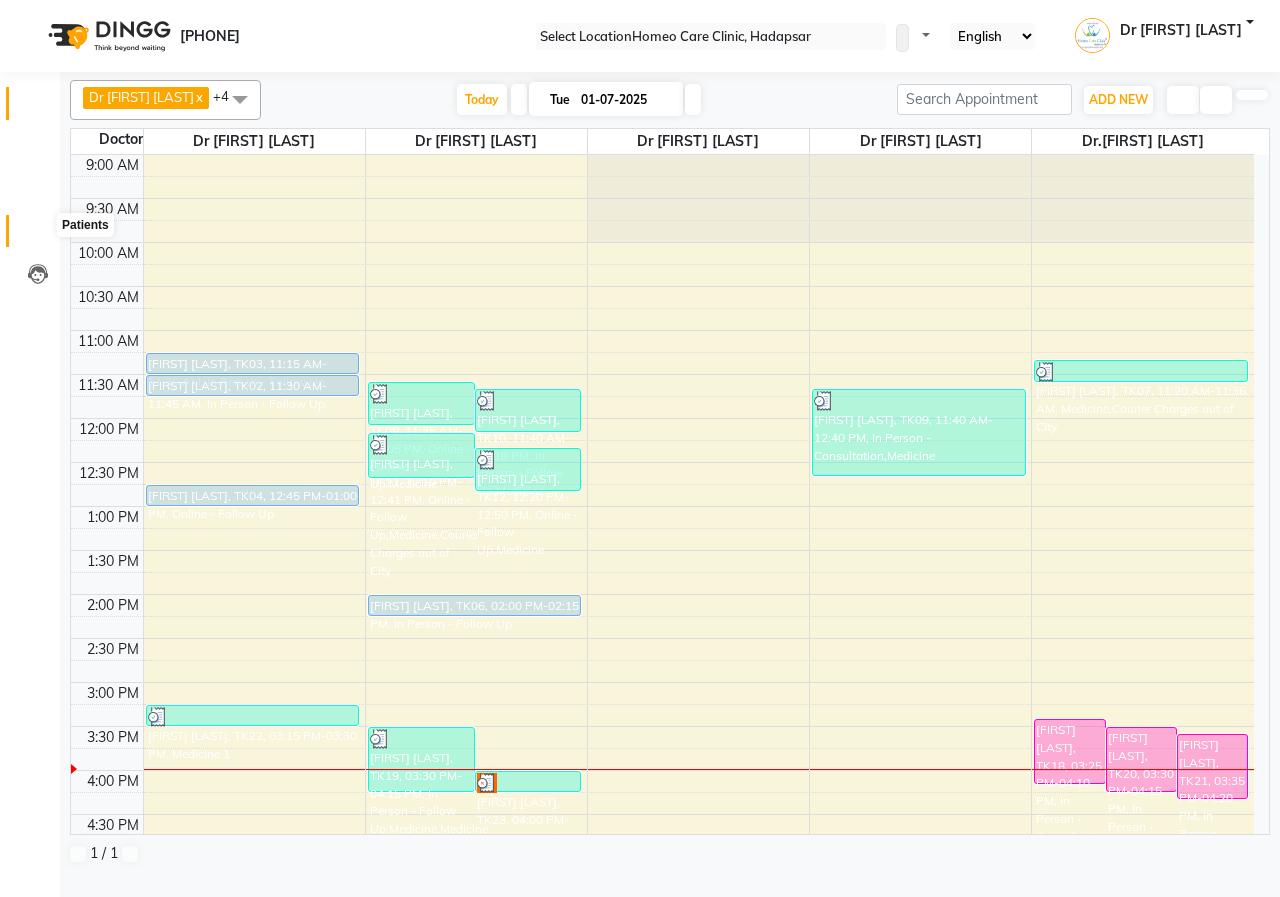 click at bounding box center [38, 236] 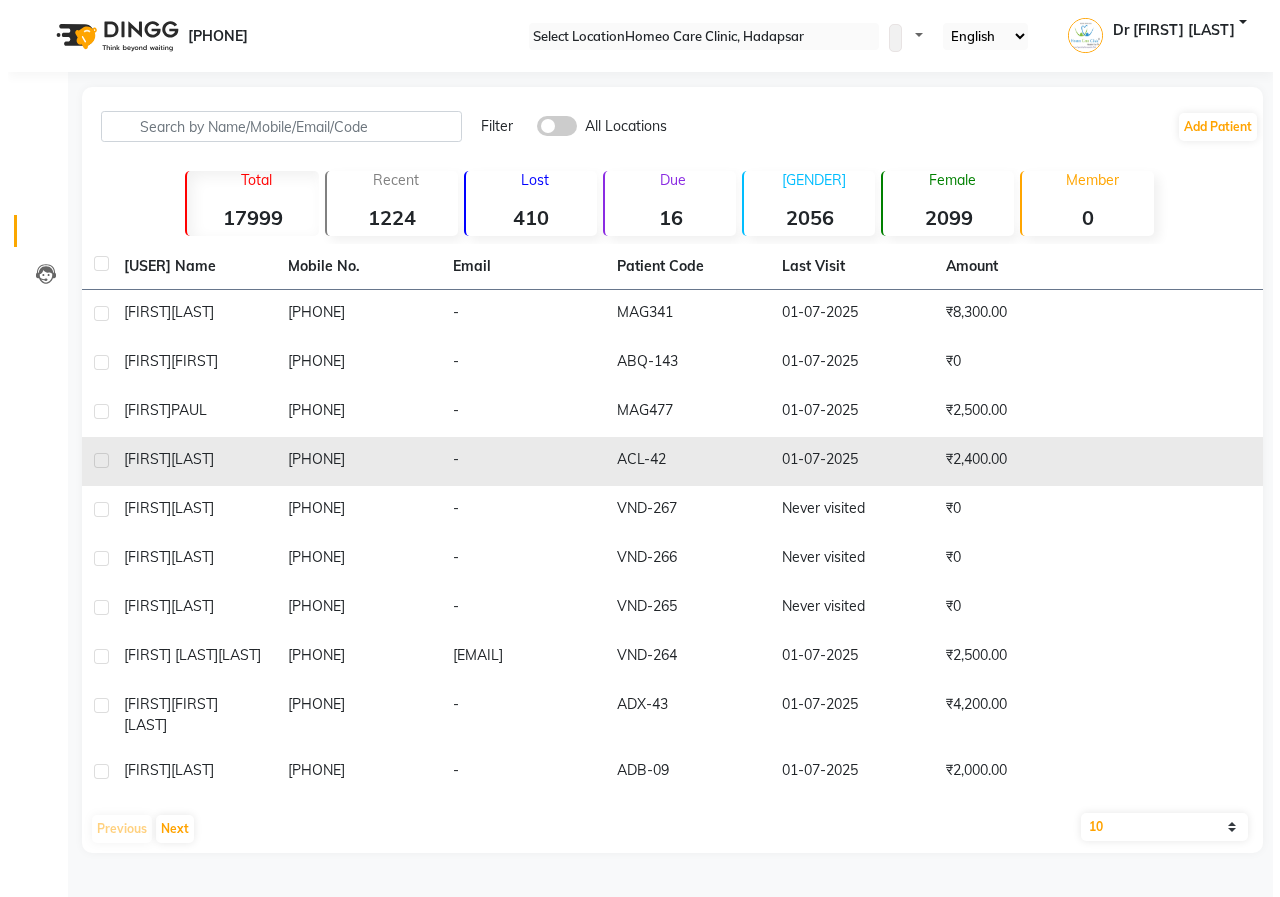 scroll, scrollTop: 20, scrollLeft: 0, axis: vertical 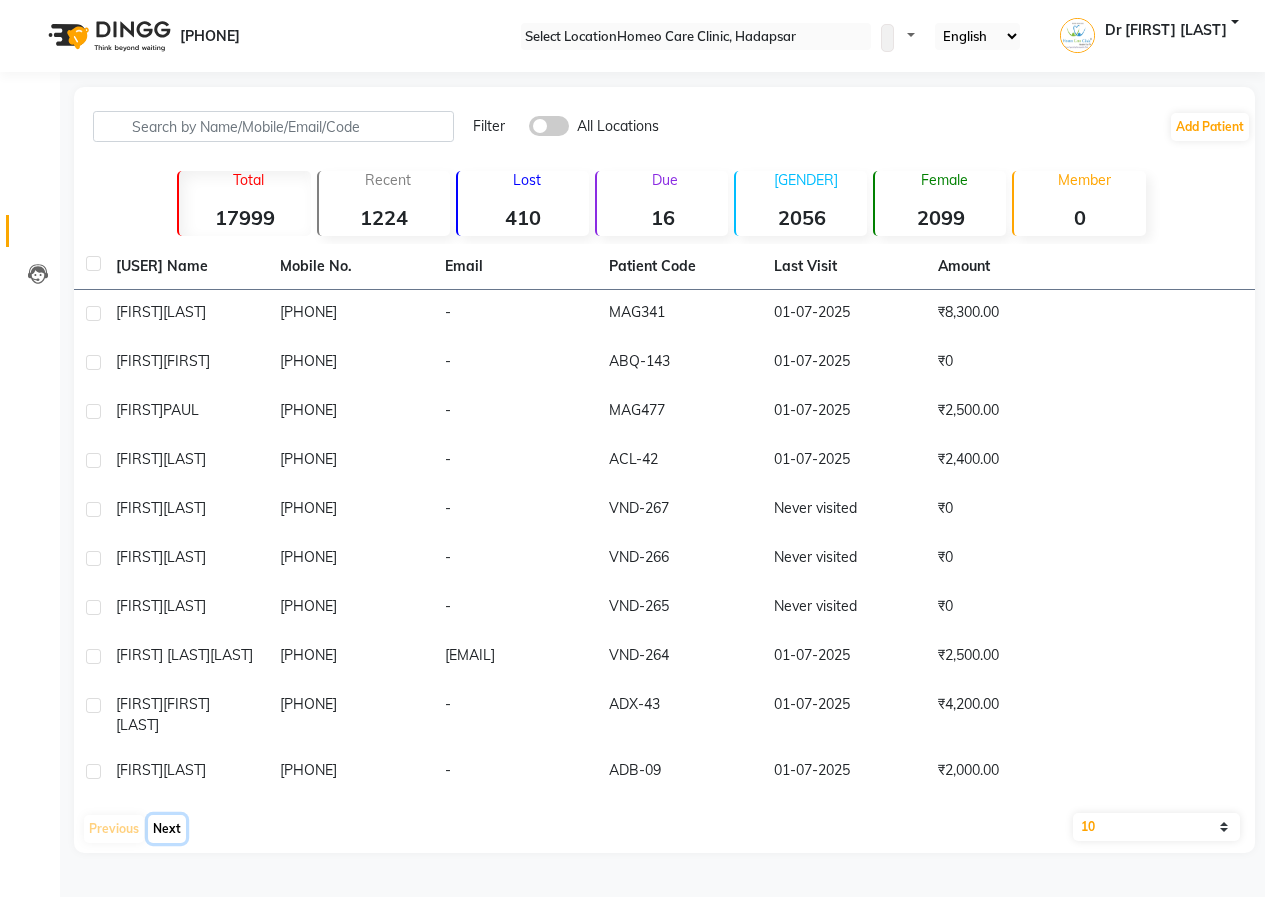 click on "Next" at bounding box center [167, 829] 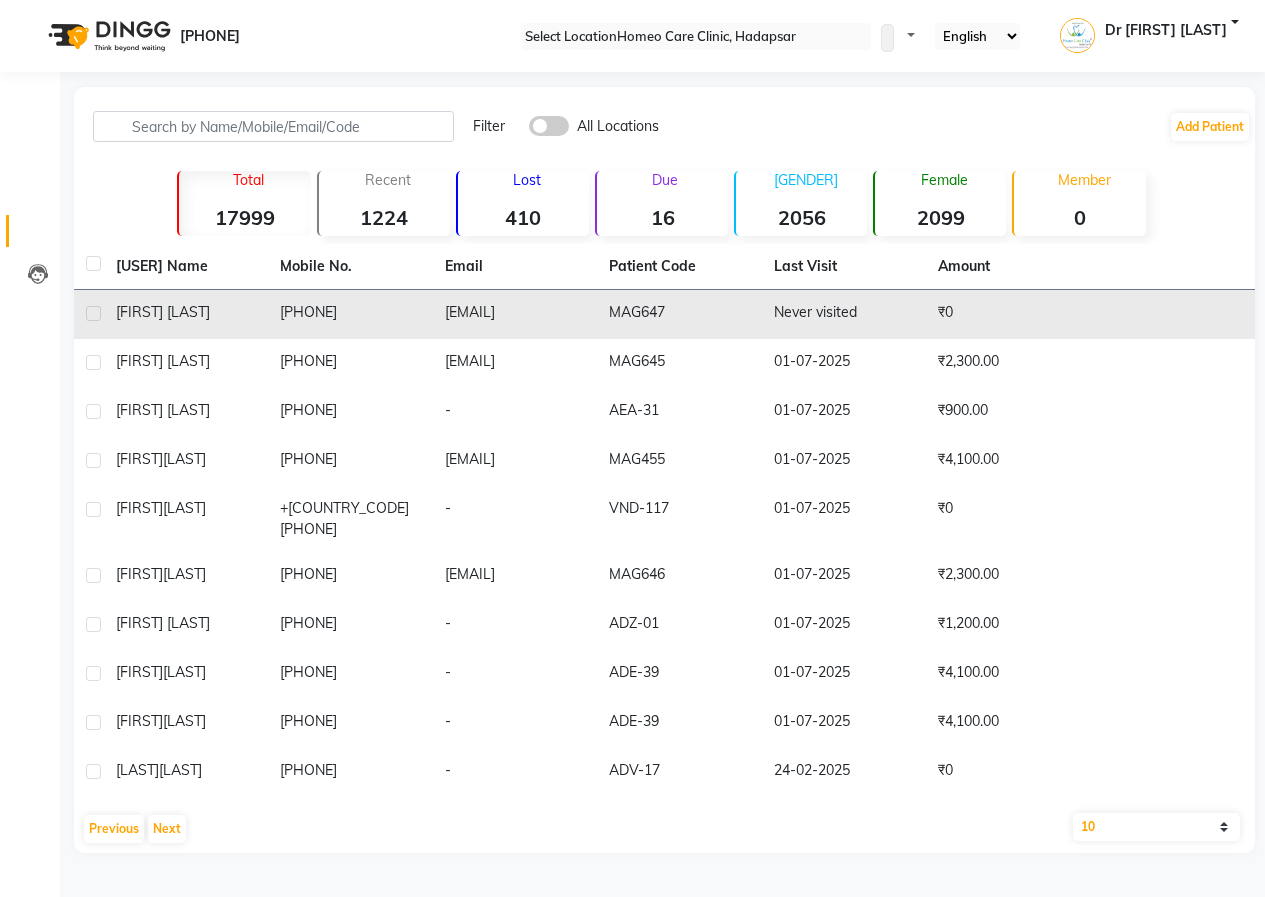 click on "PAPIA LODH" at bounding box center [186, 312] 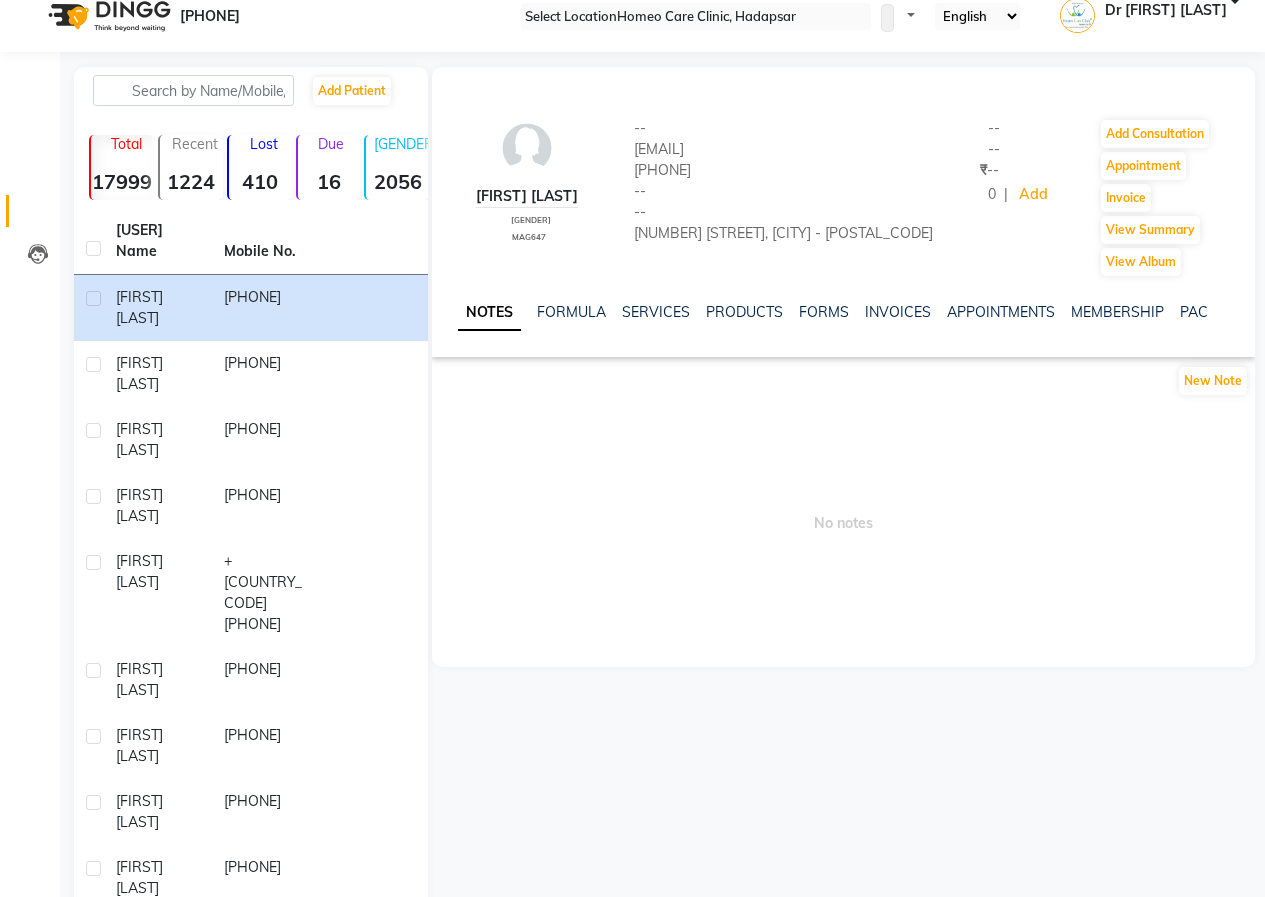 click at bounding box center [1224, 310] 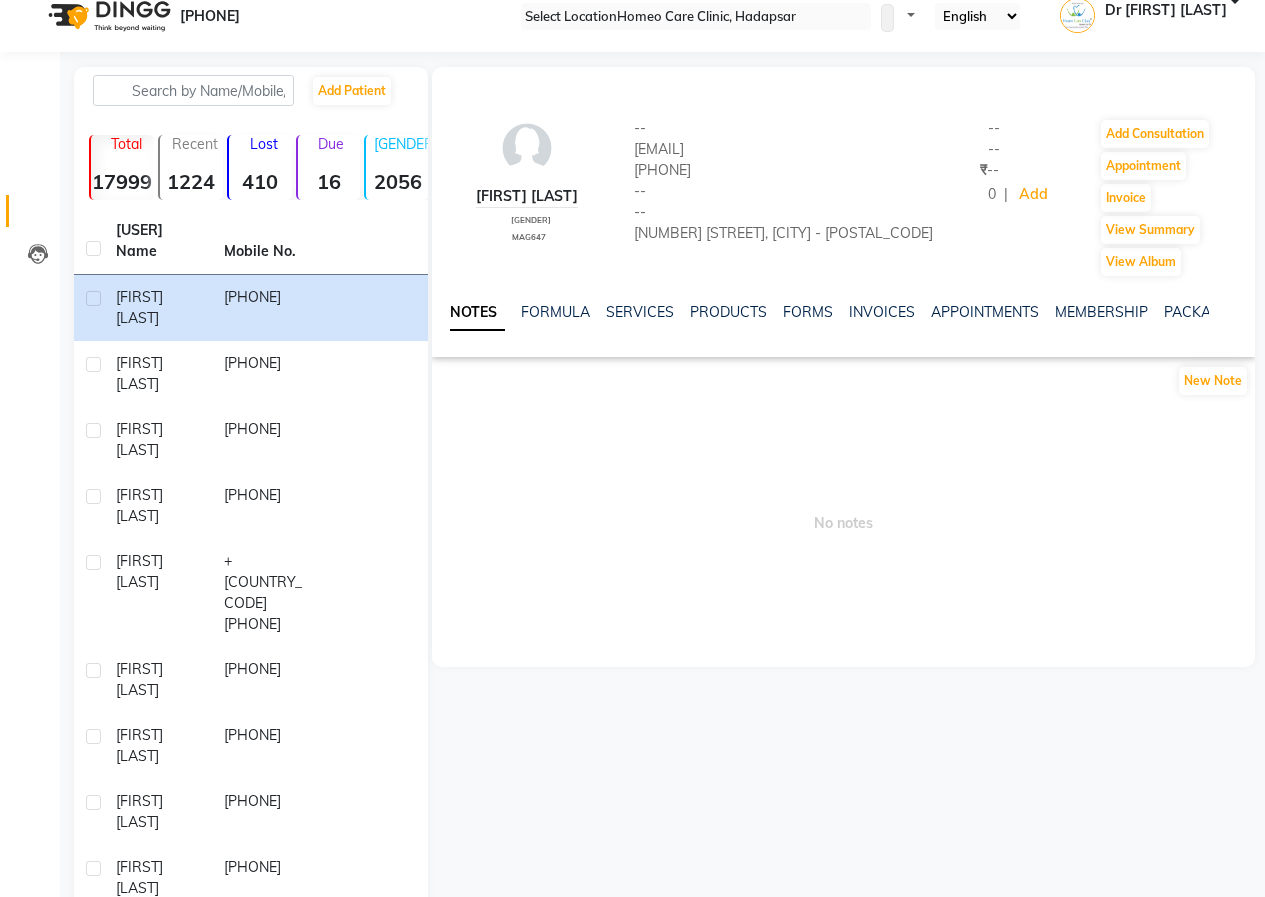 click at bounding box center (1224, 310) 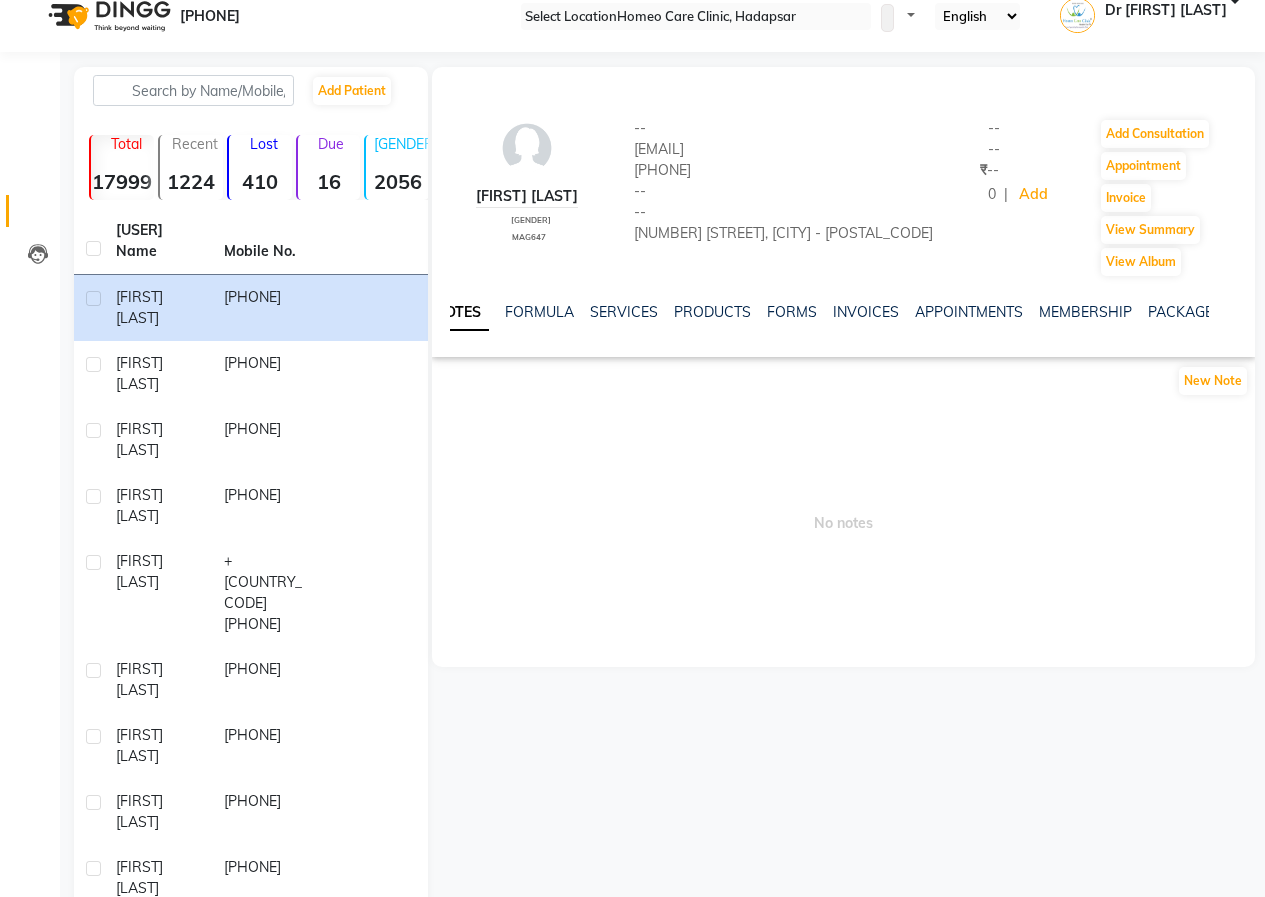 click at bounding box center [1224, 310] 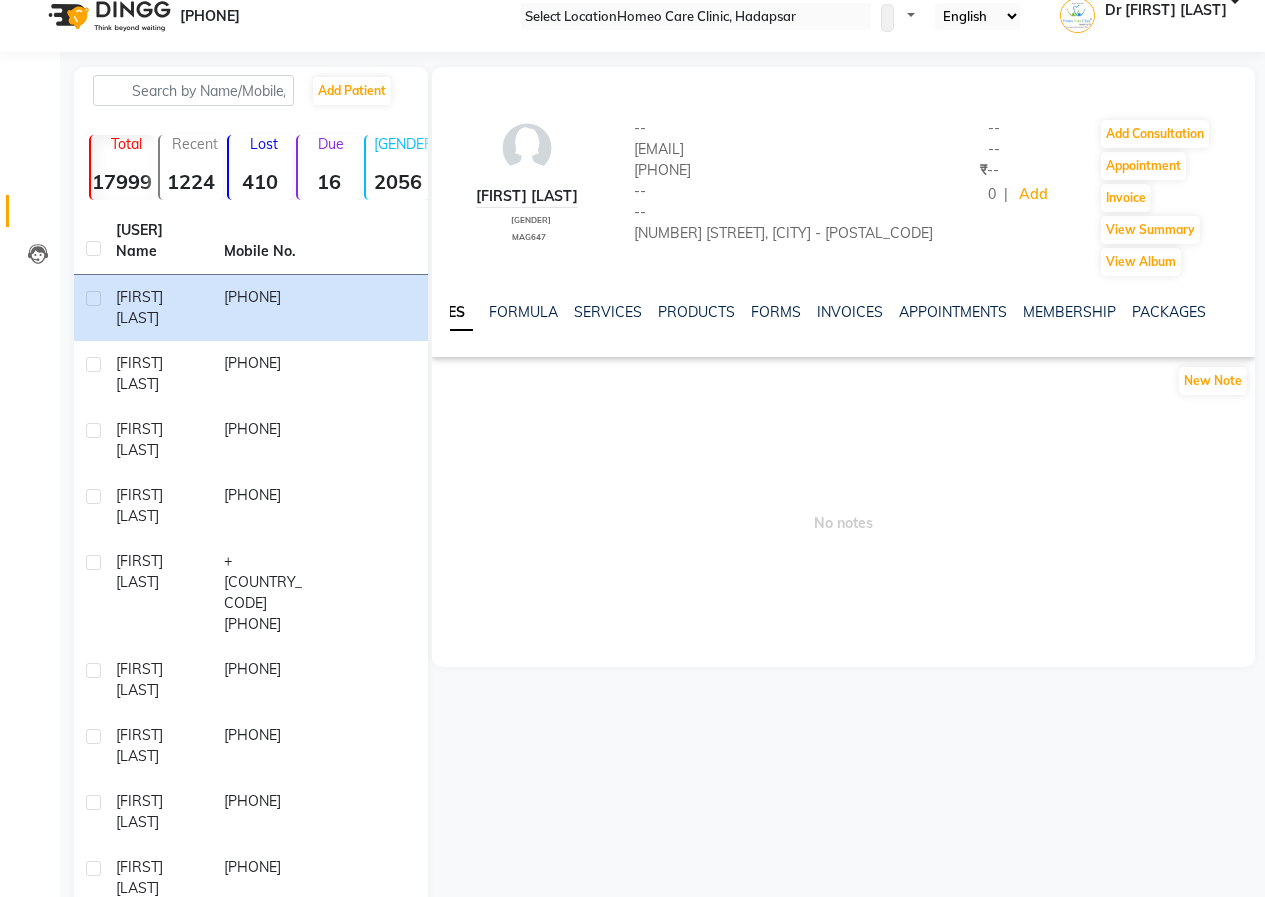 click at bounding box center [1224, 310] 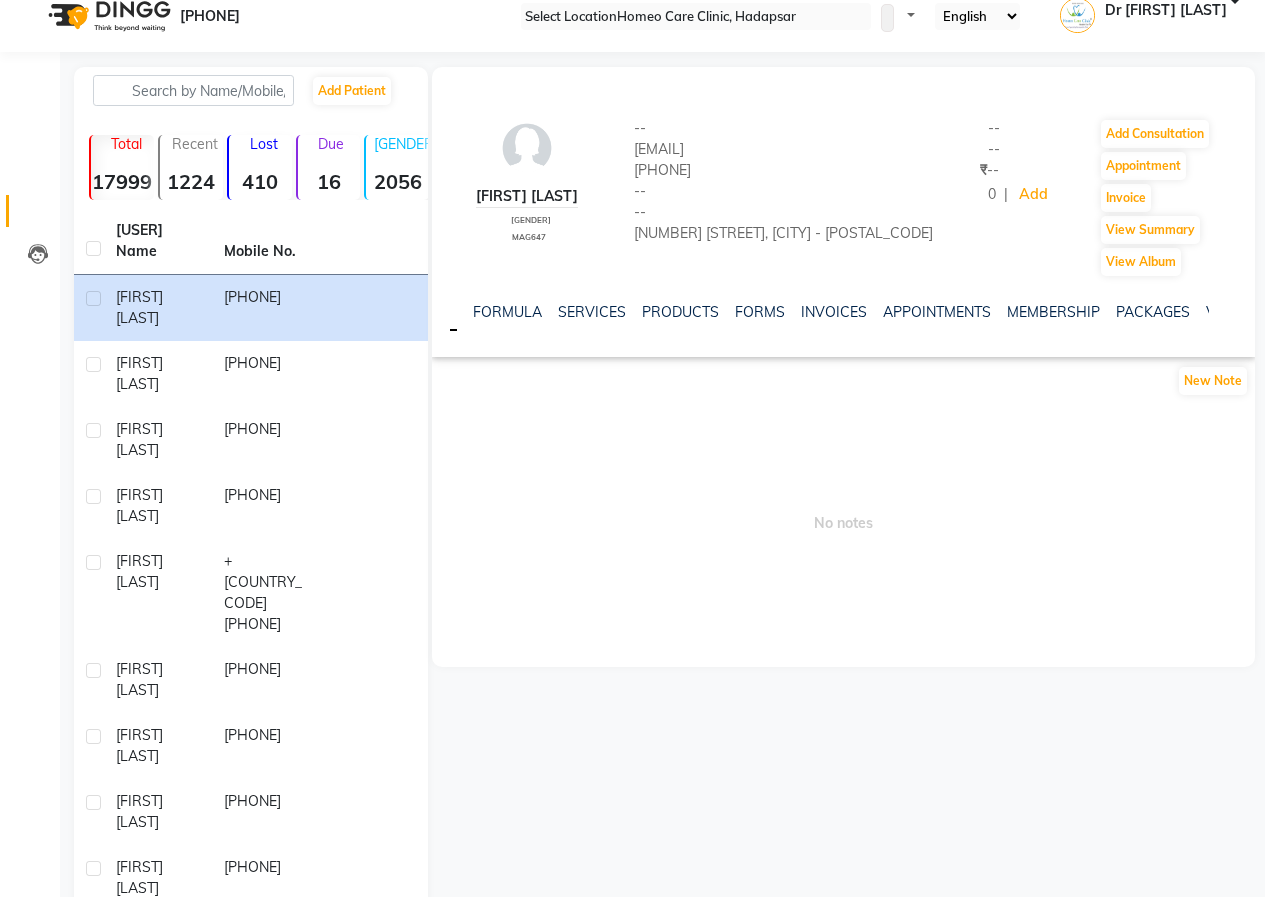 click at bounding box center (1224, 310) 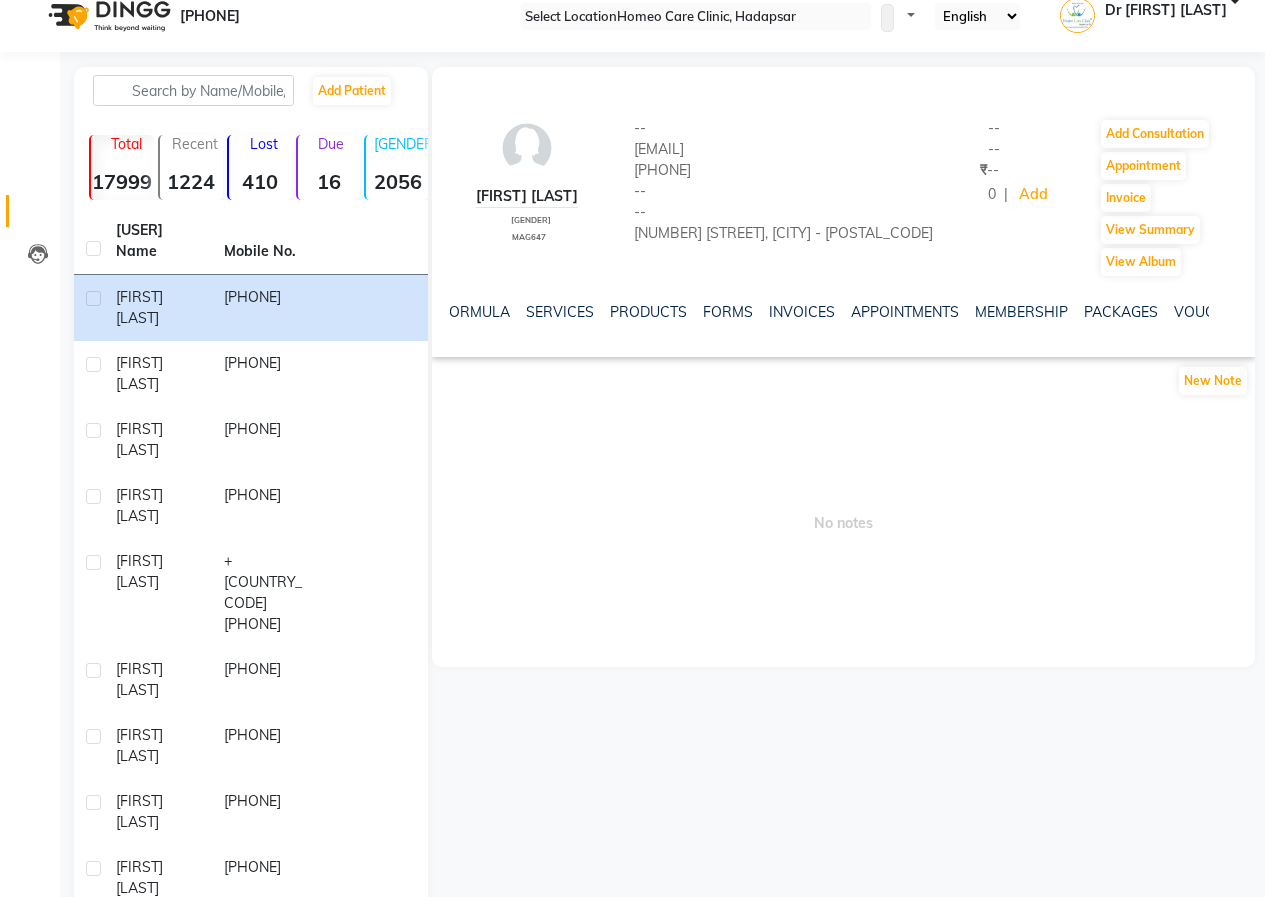 click at bounding box center [1224, 310] 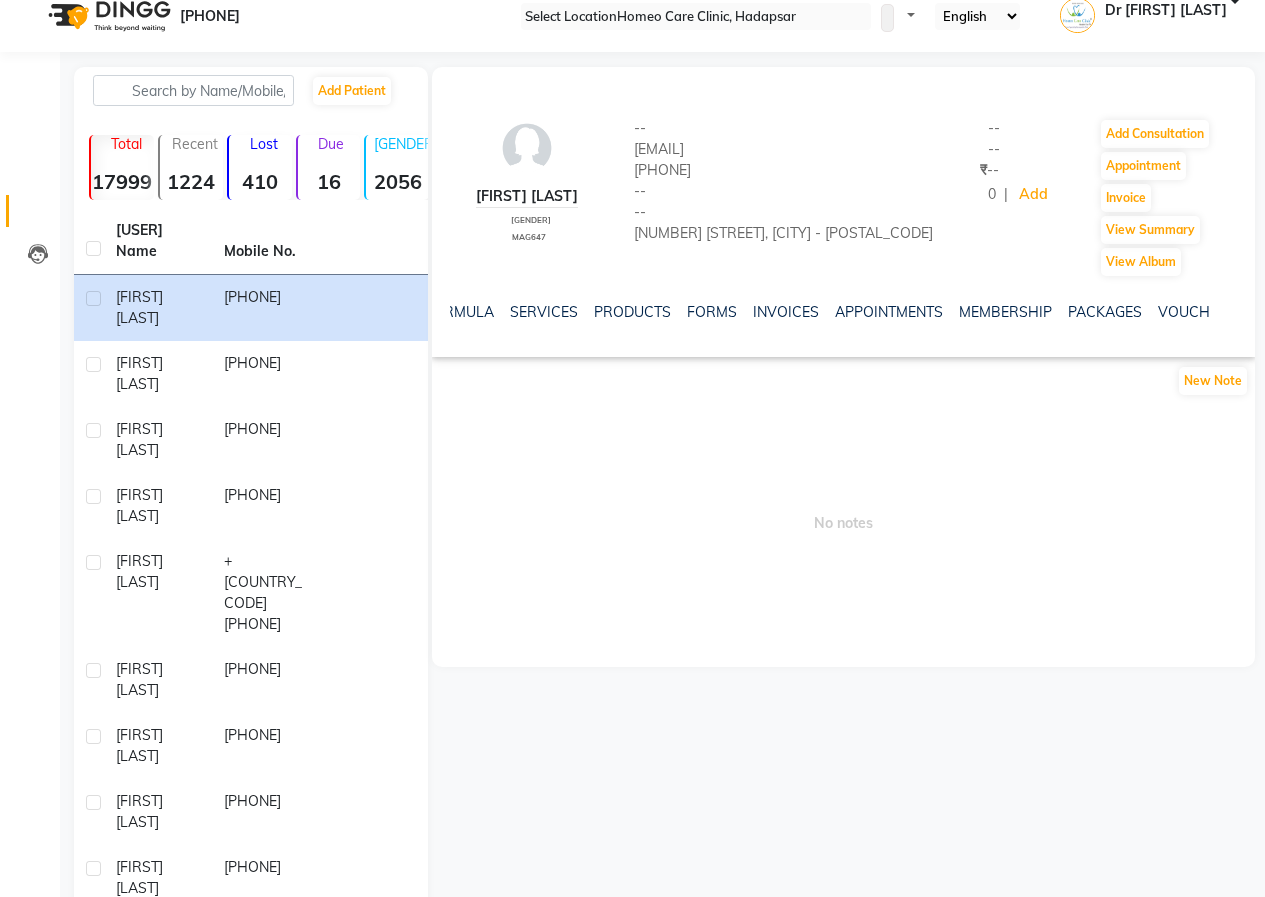 click at bounding box center (1224, 310) 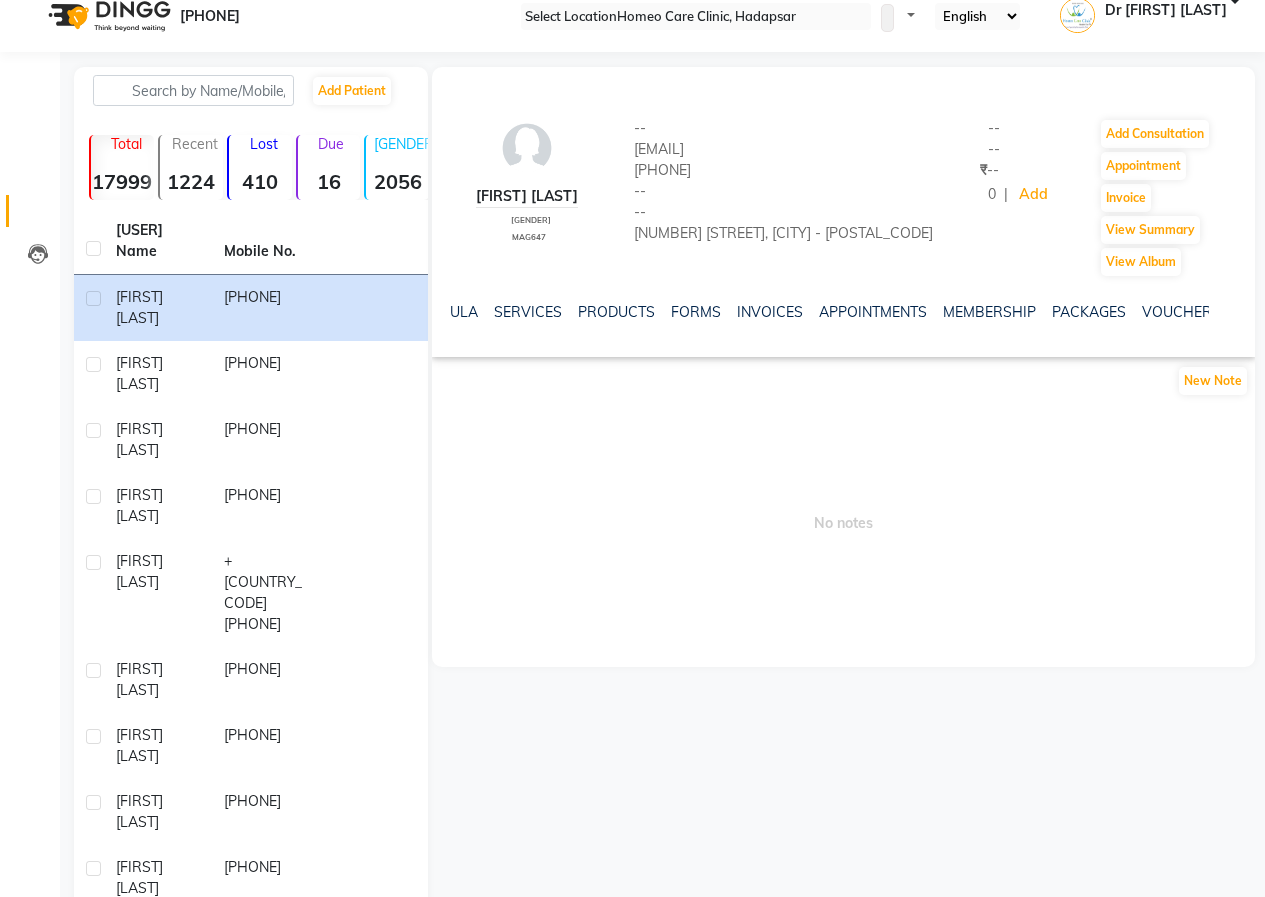 click at bounding box center (1224, 310) 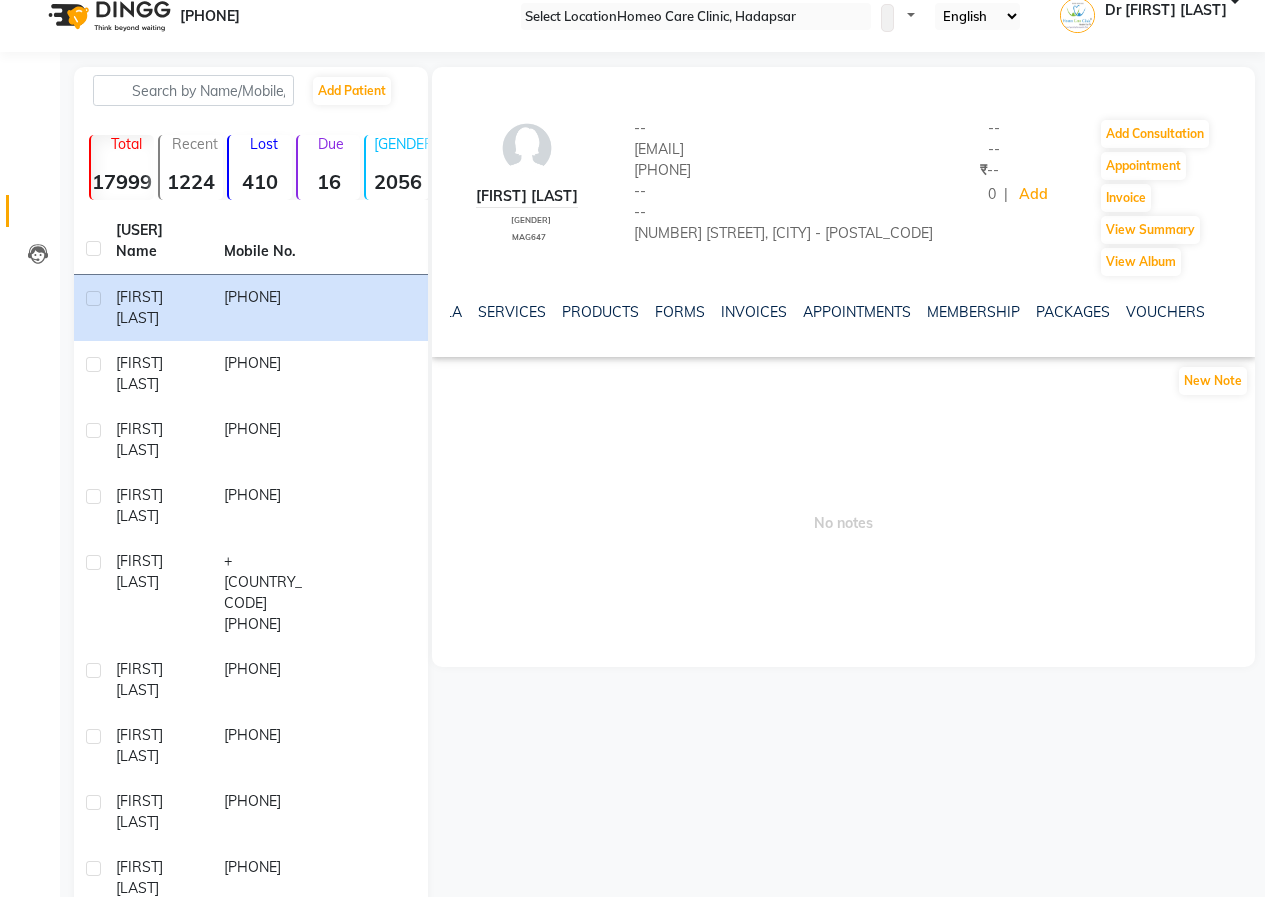 click at bounding box center (1224, 308) 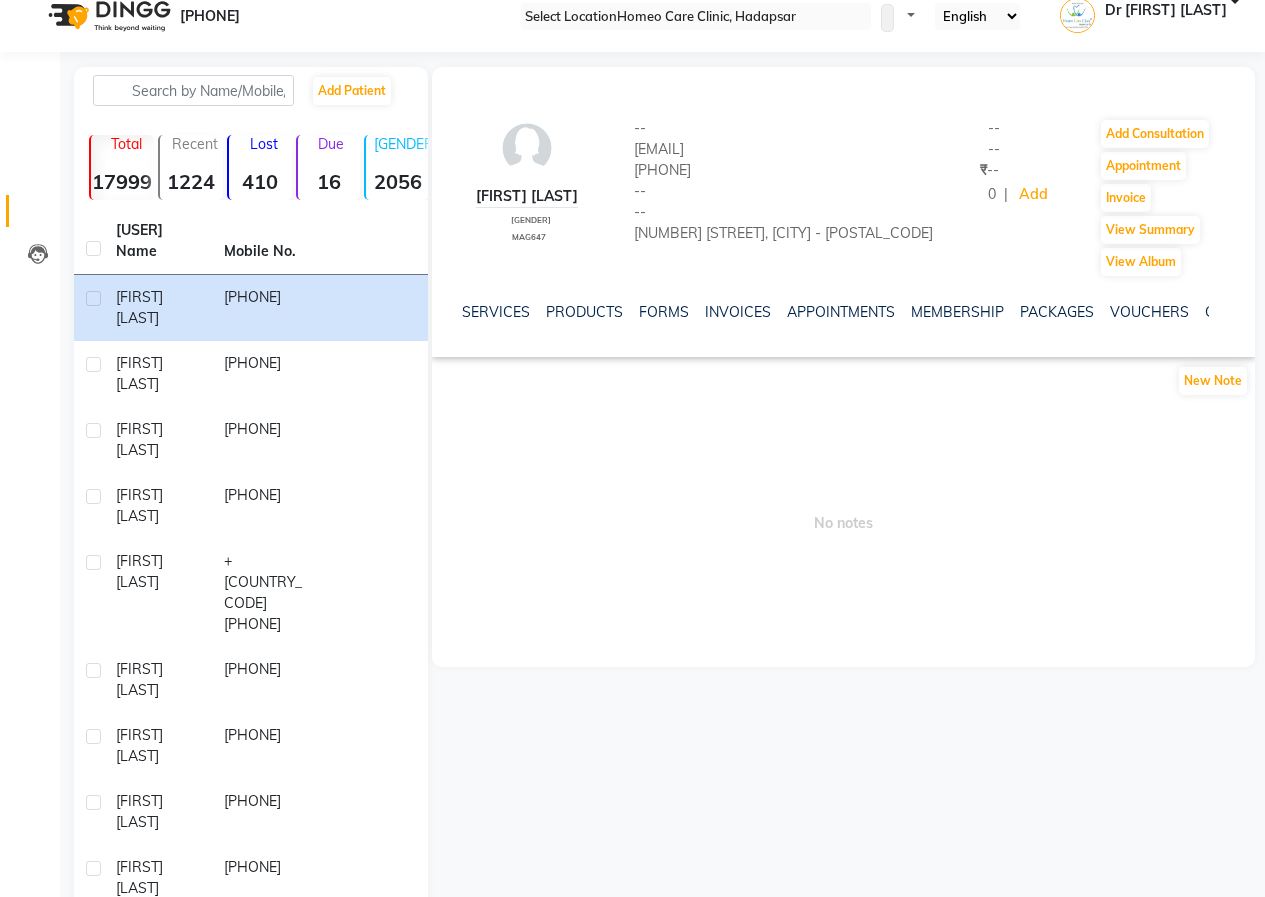click at bounding box center [1224, 308] 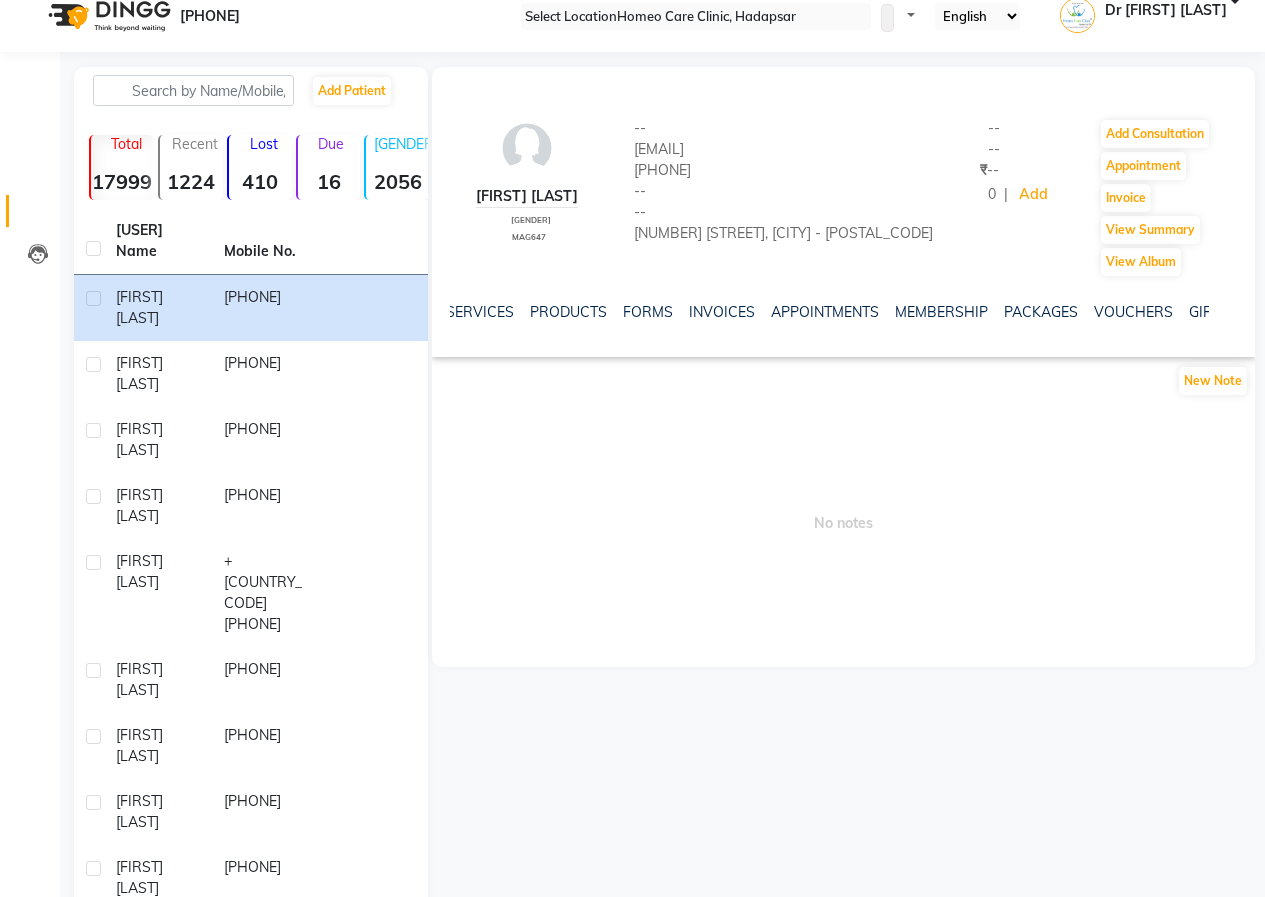 click at bounding box center (1224, 308) 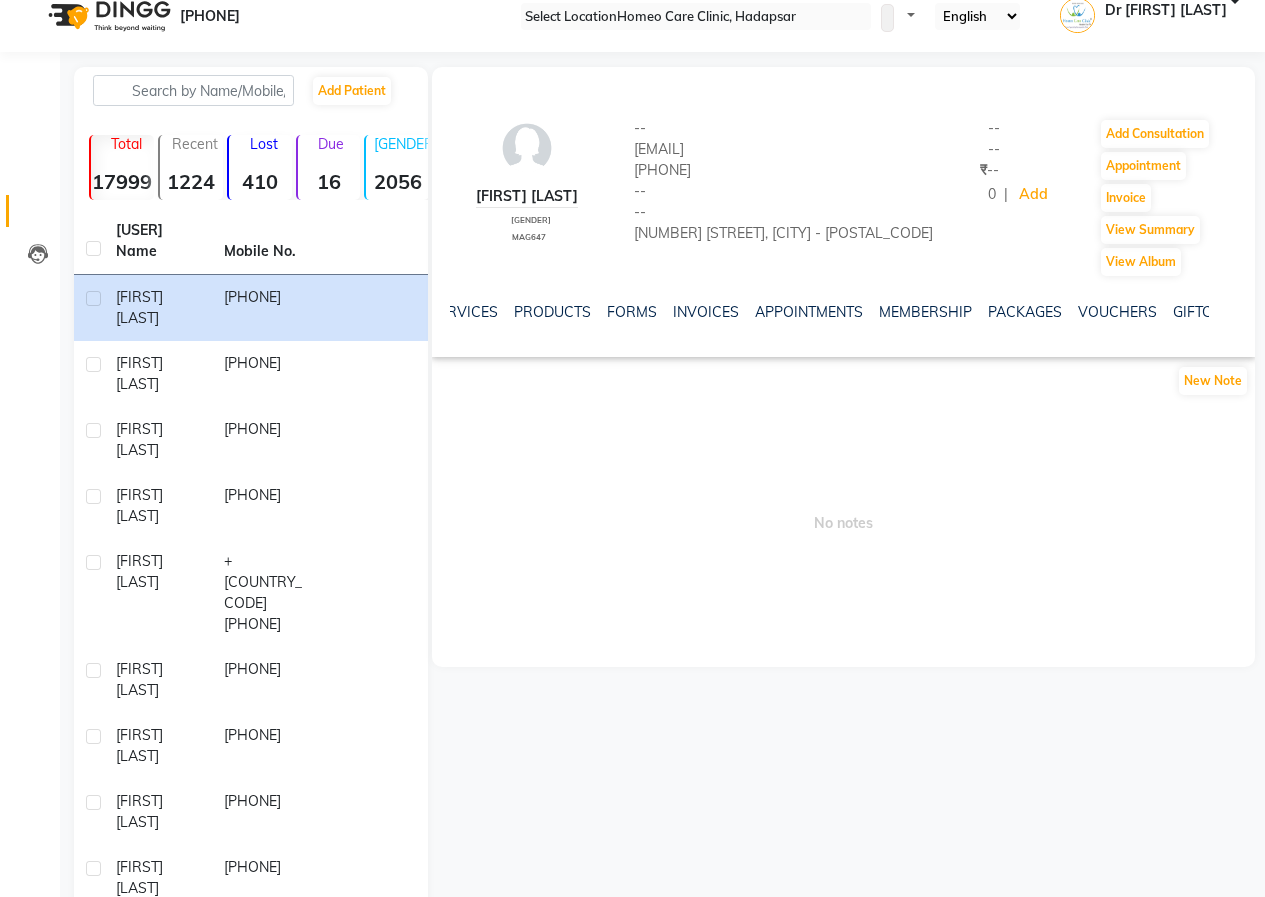 click at bounding box center [1224, 308] 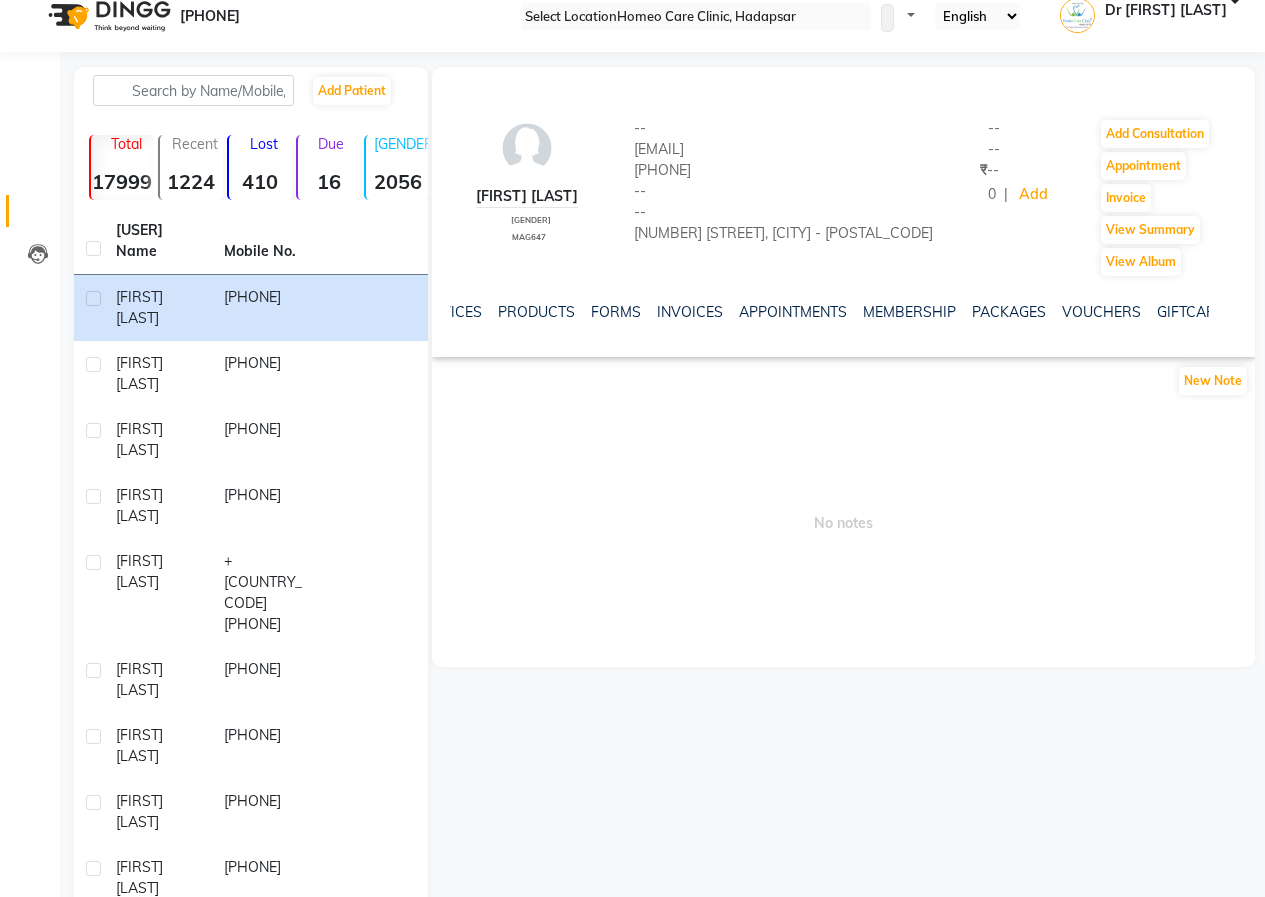 click at bounding box center (1224, 308) 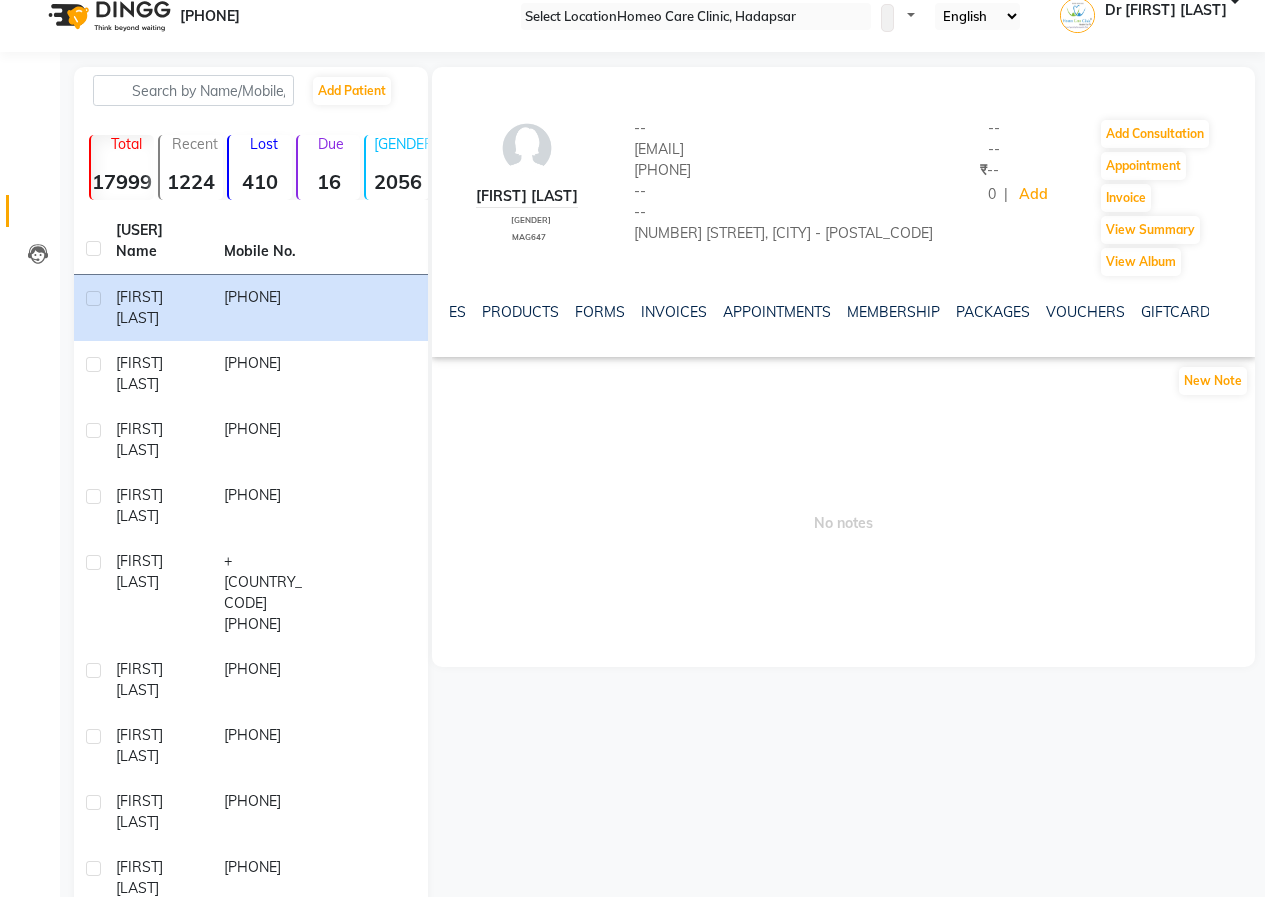 click on "NOTES FORMULA SERVICES PRODUCTS FORMS INVOICES APPOINTMENTS MEMBERSHIP PACKAGES VOUCHERS GIFTCARDS POINTS FAMILY CARDS WALLET" at bounding box center (843, 312) 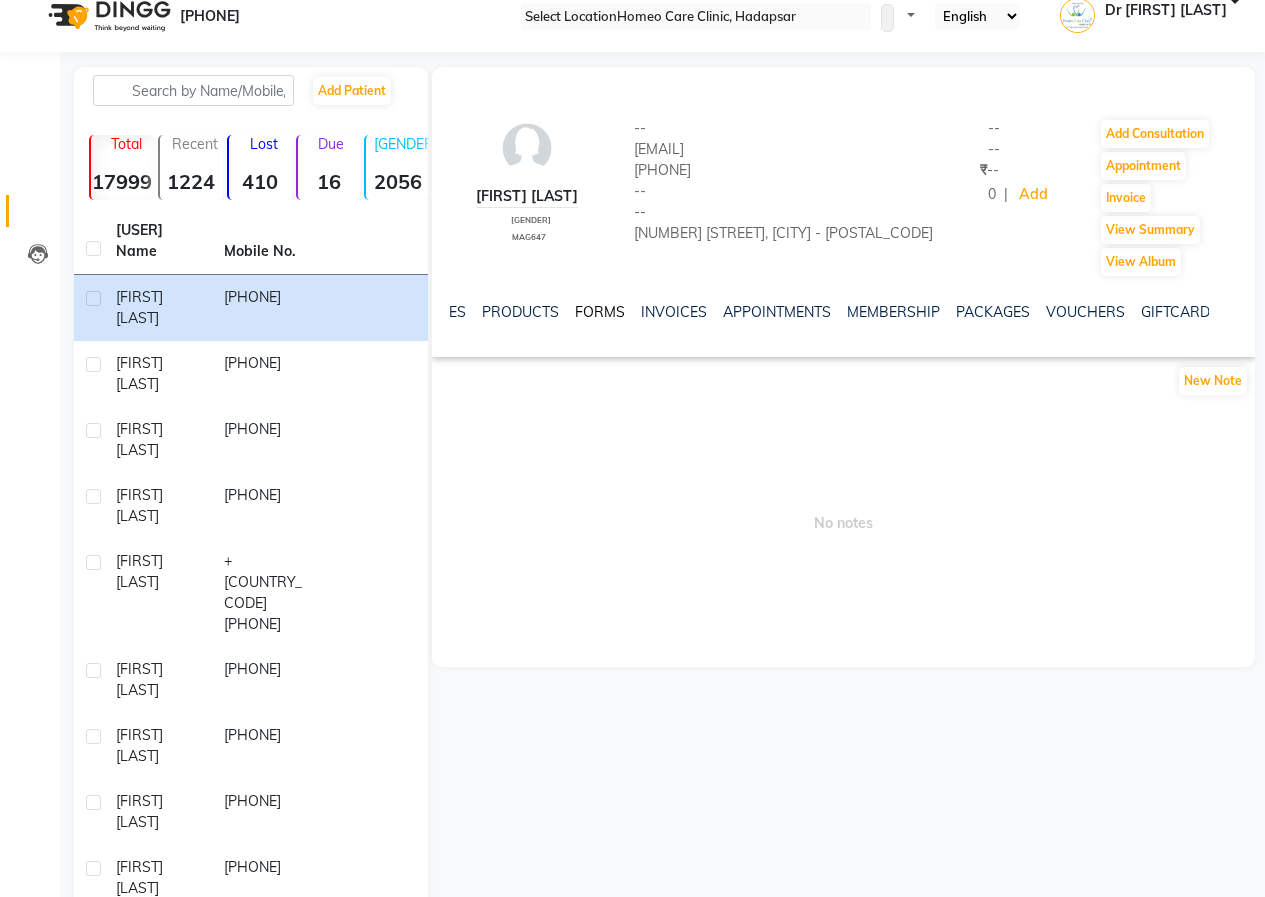 click on "FORMS" at bounding box center [600, 312] 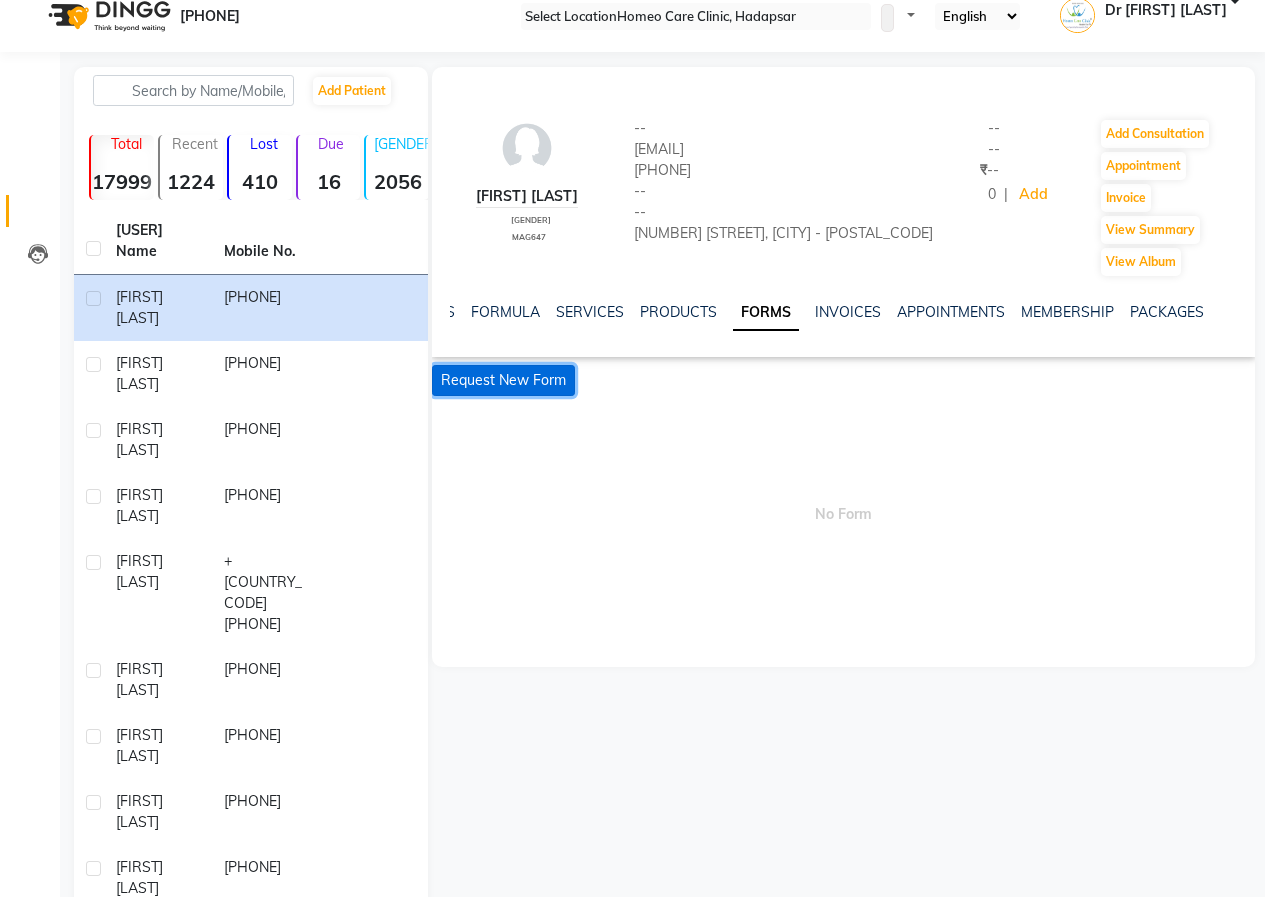 click on "Request New Form" at bounding box center (503, 380) 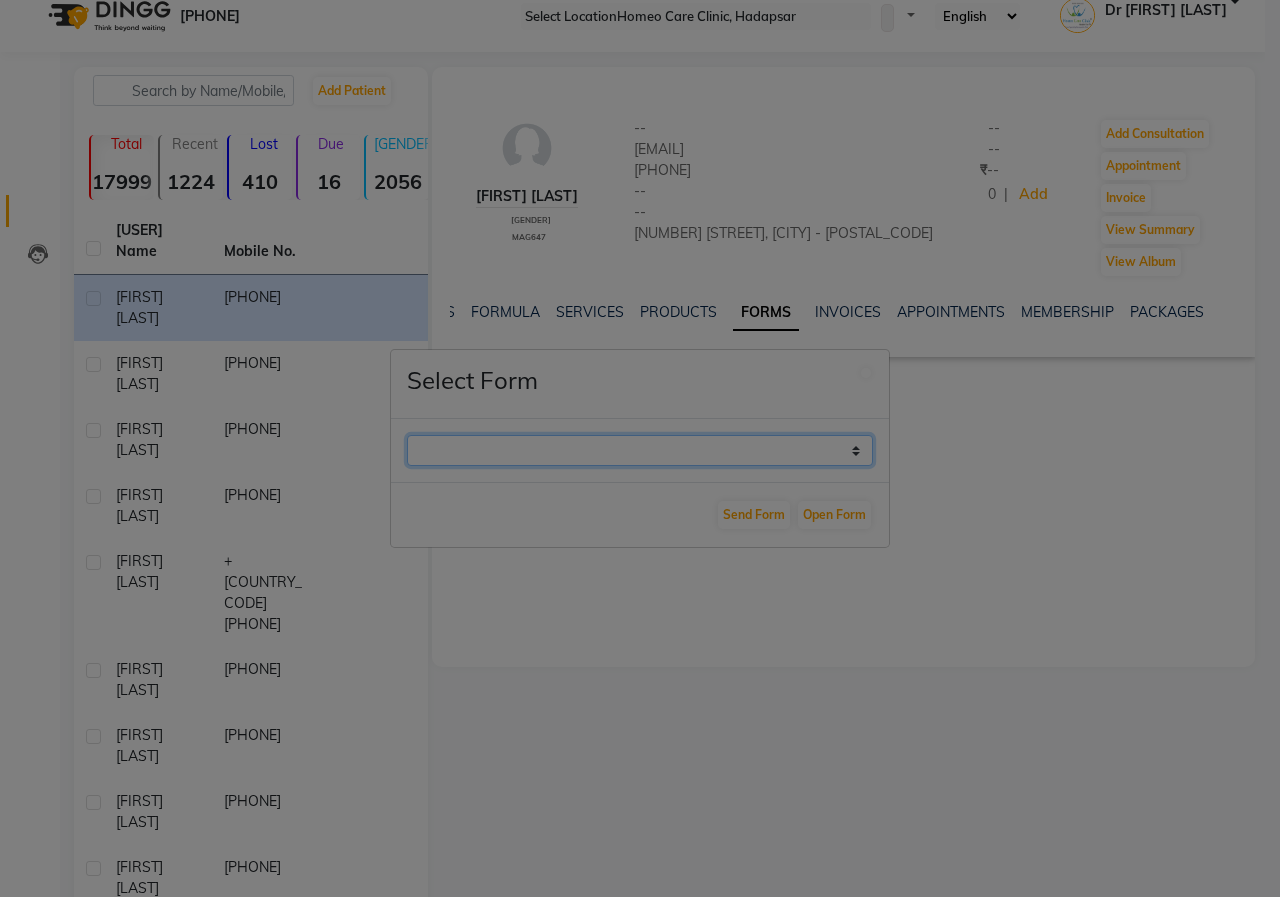 click on "Case Taking Form" at bounding box center [640, 450] 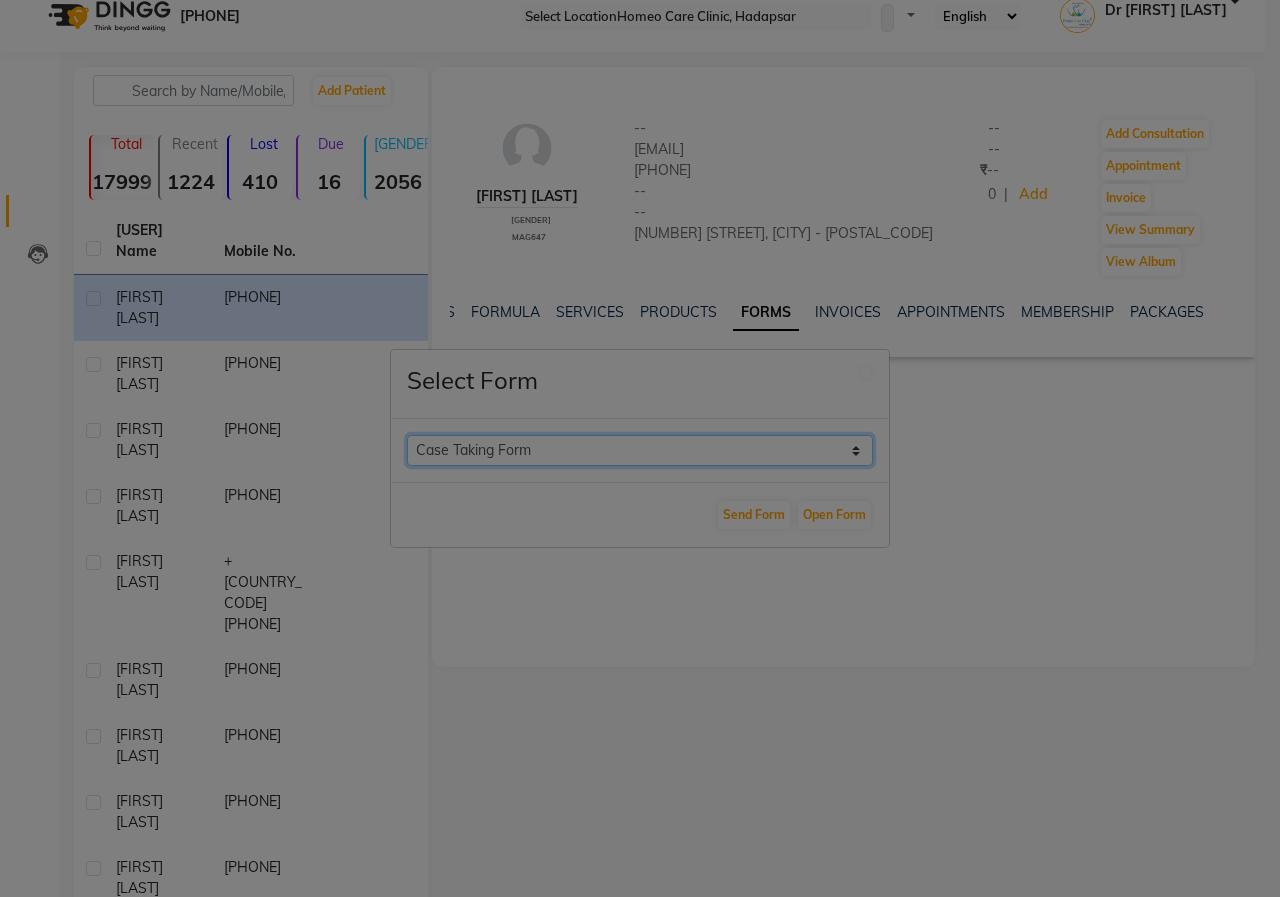 click on "Case Taking Form" at bounding box center [640, 450] 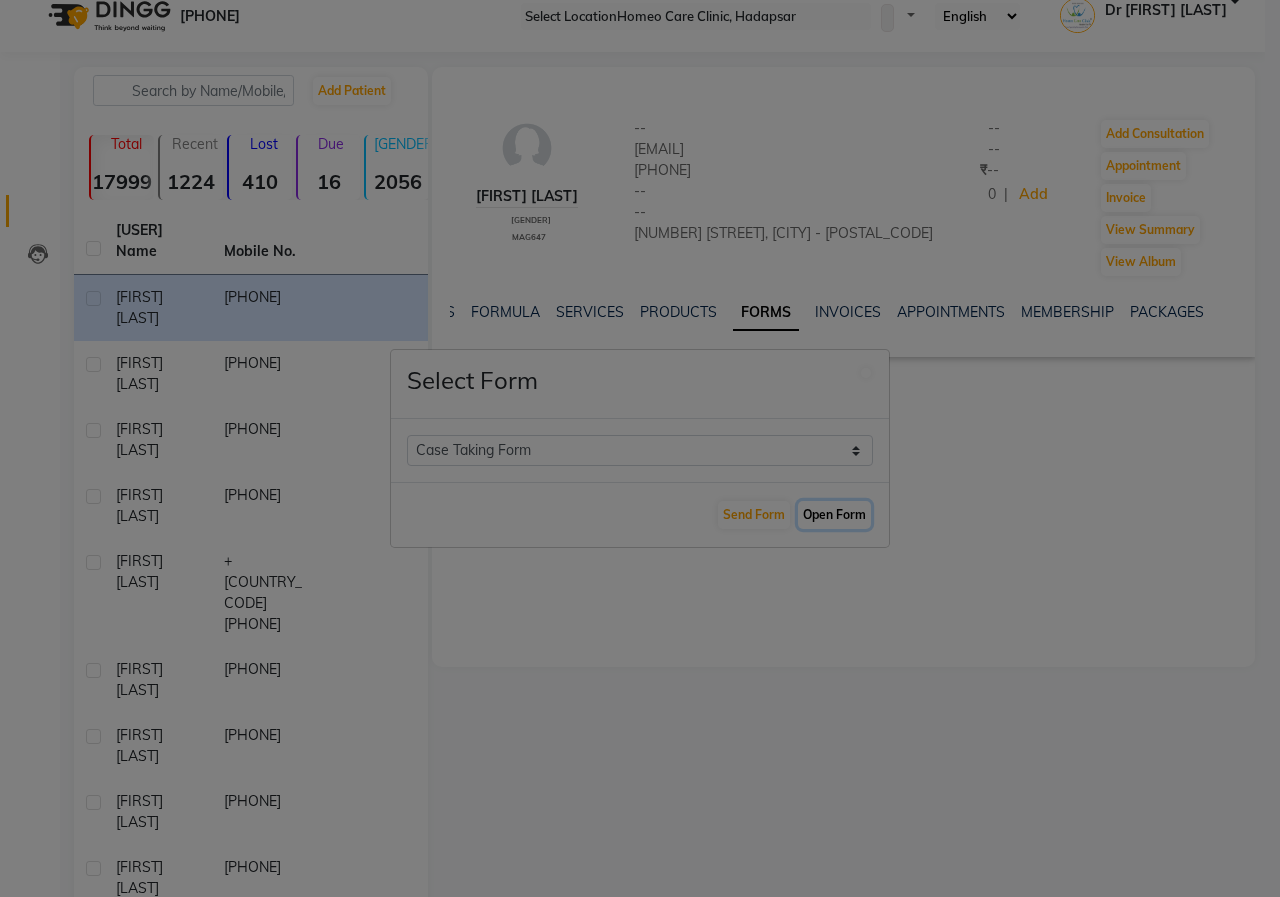 click on "Open Form" at bounding box center [834, 515] 